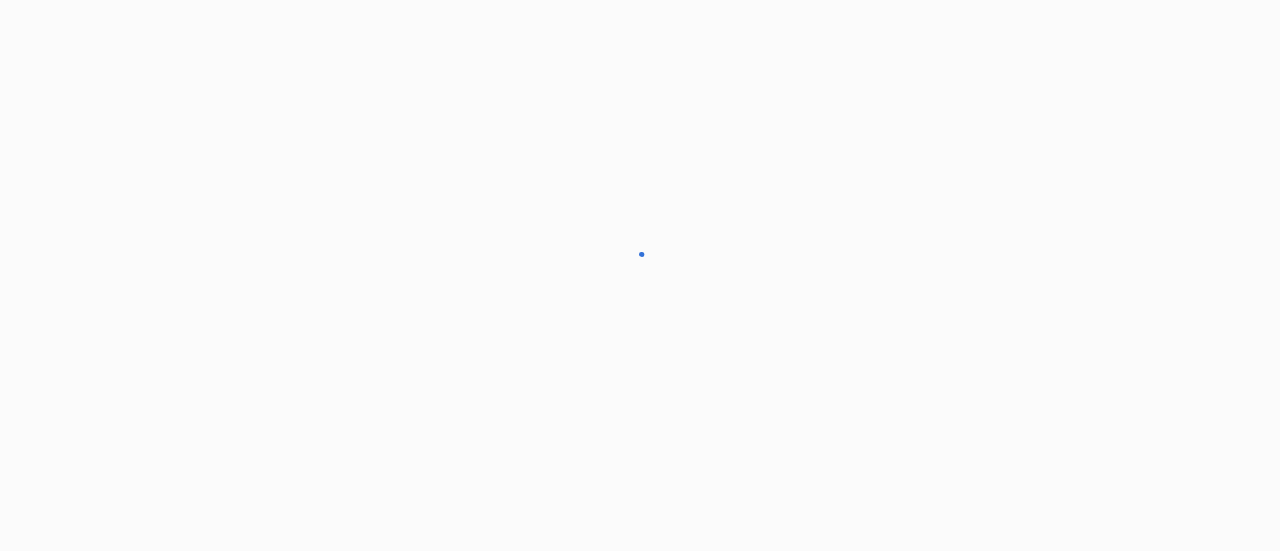 scroll, scrollTop: 0, scrollLeft: 0, axis: both 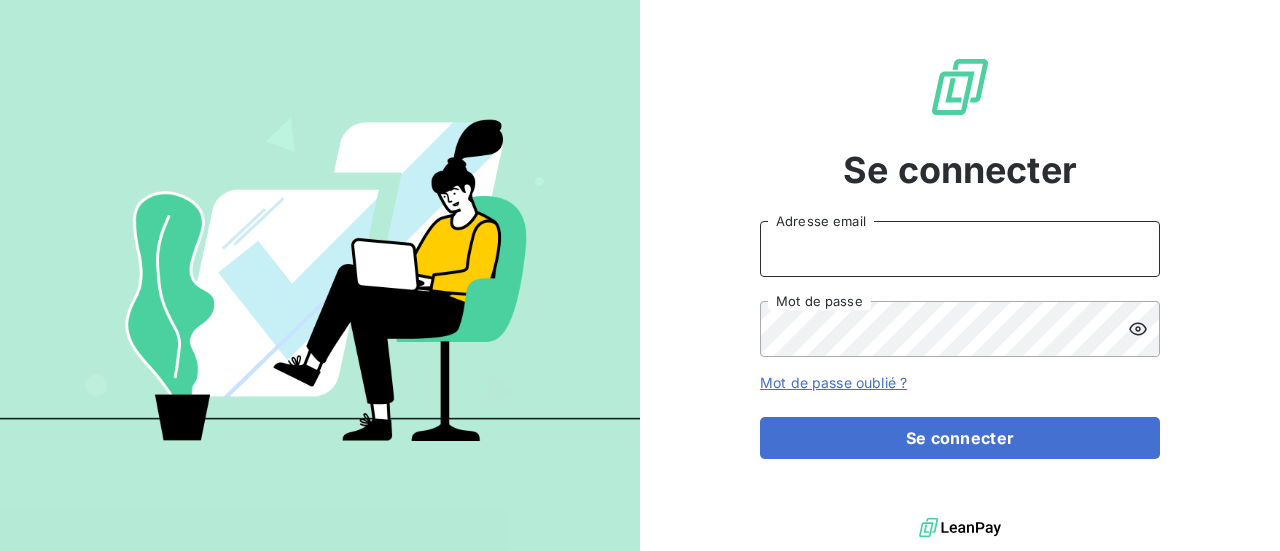 click on "Adresse email" at bounding box center [960, 249] 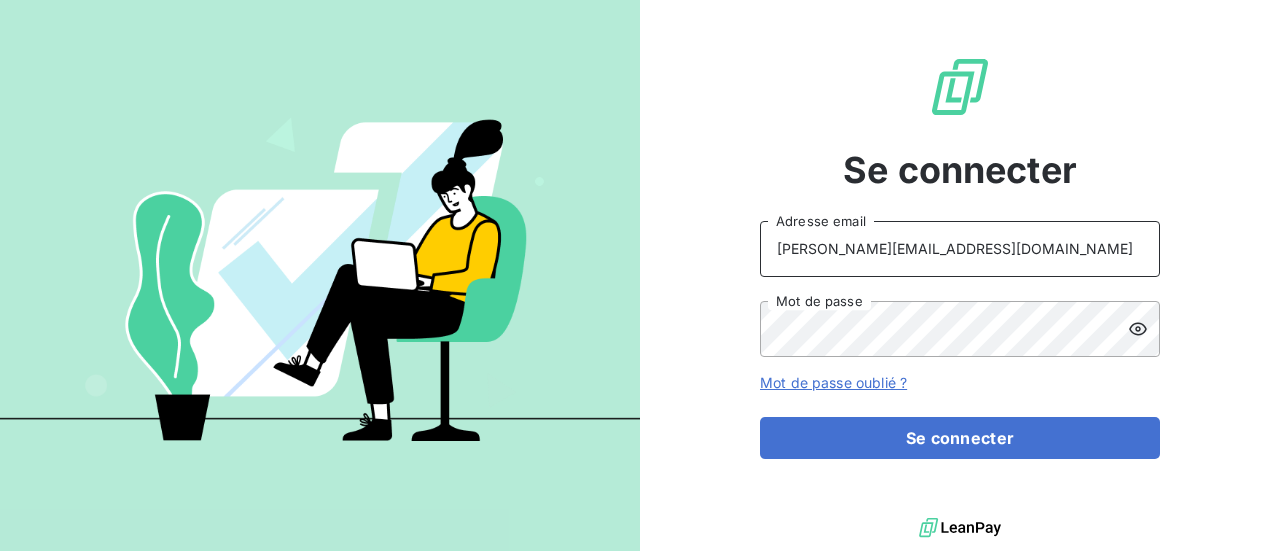 type on "[PERSON_NAME][EMAIL_ADDRESS][DOMAIN_NAME]" 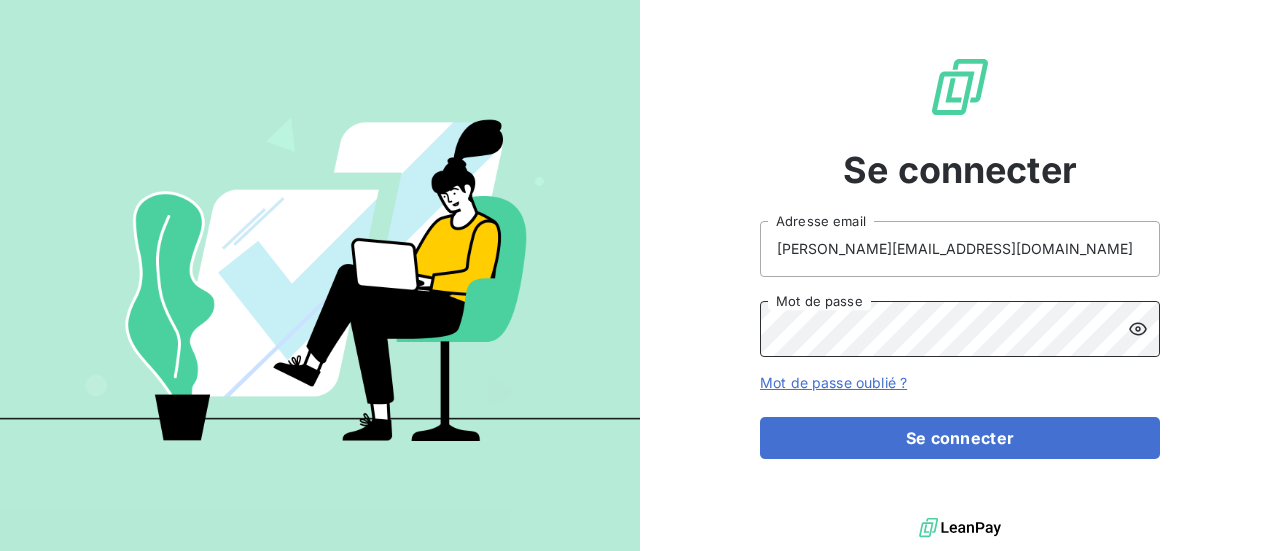 click on "Se connecter" at bounding box center (960, 438) 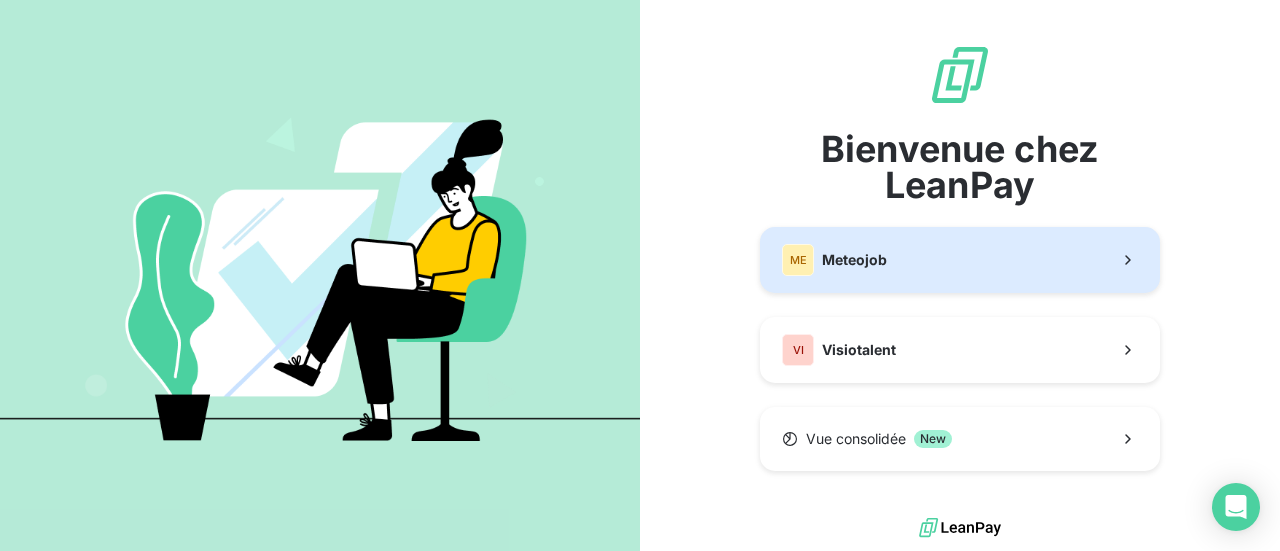 click on "ME Meteojob" at bounding box center [960, 260] 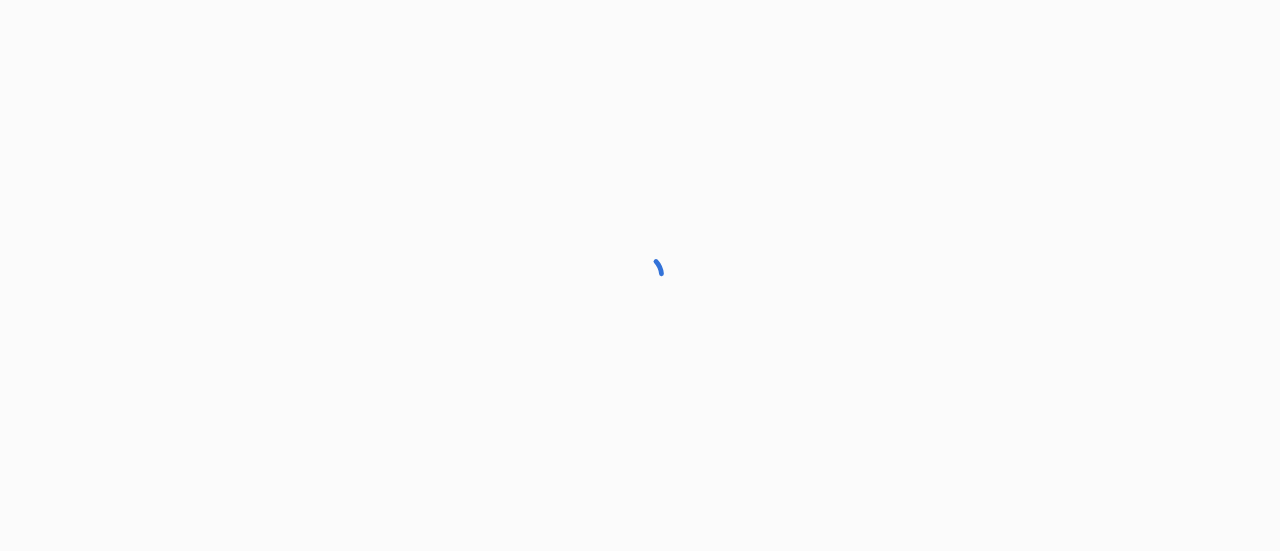 scroll, scrollTop: 0, scrollLeft: 0, axis: both 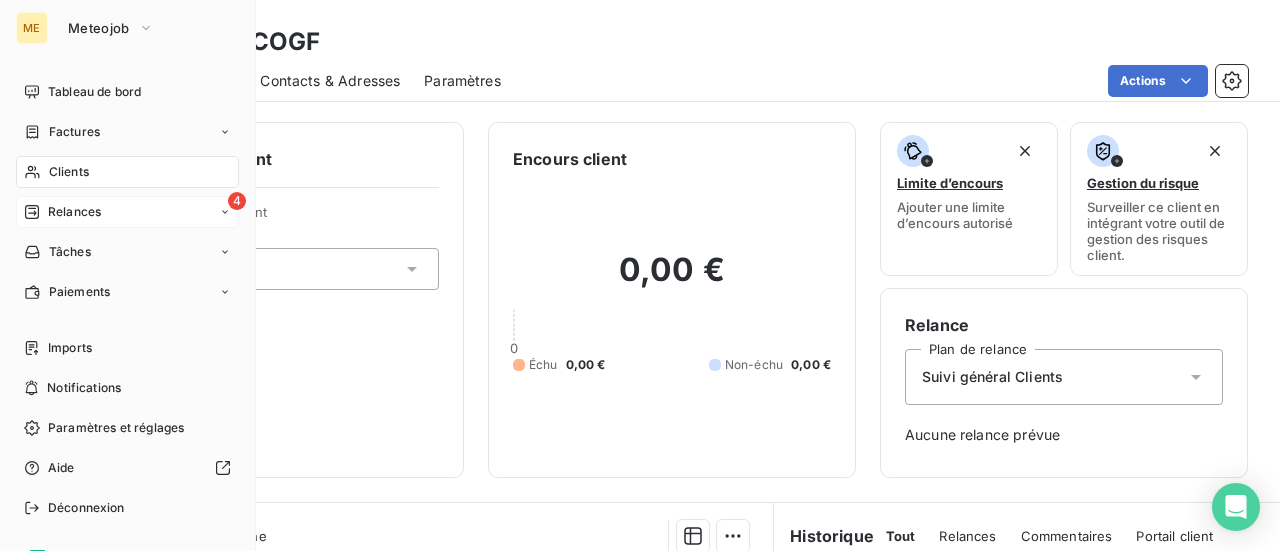 click on "Relances" at bounding box center [74, 212] 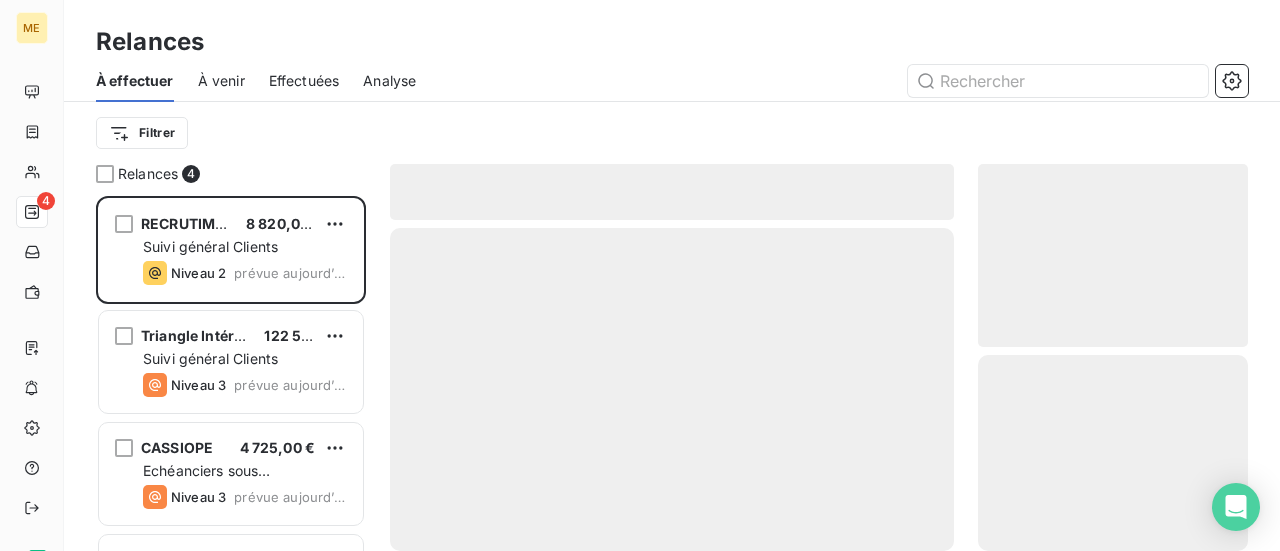 scroll, scrollTop: 16, scrollLeft: 16, axis: both 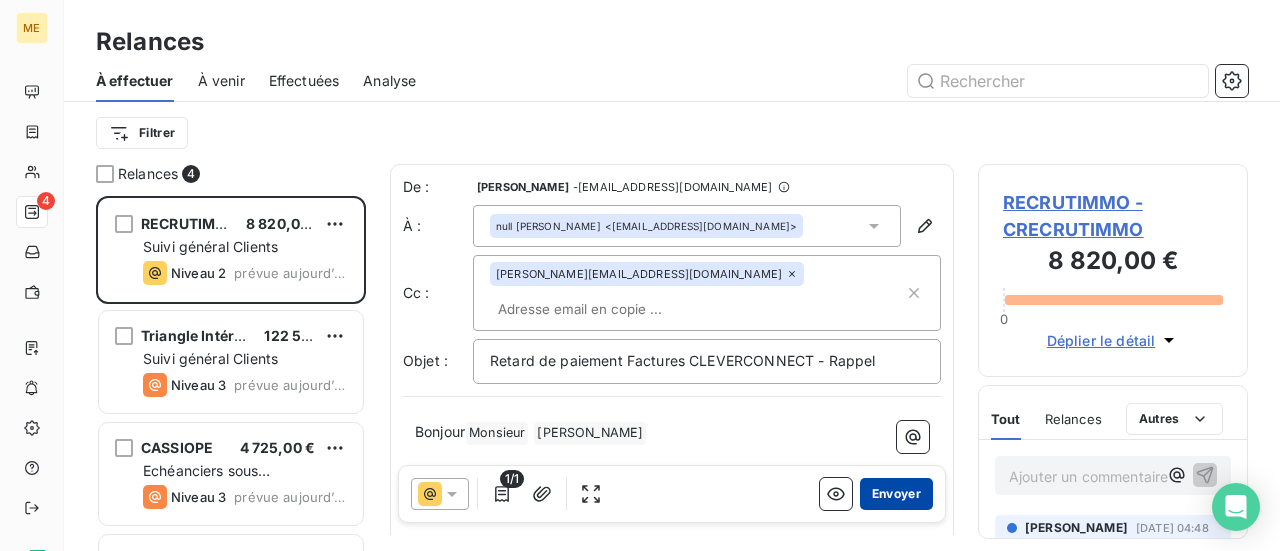 click on "Envoyer" at bounding box center (896, 494) 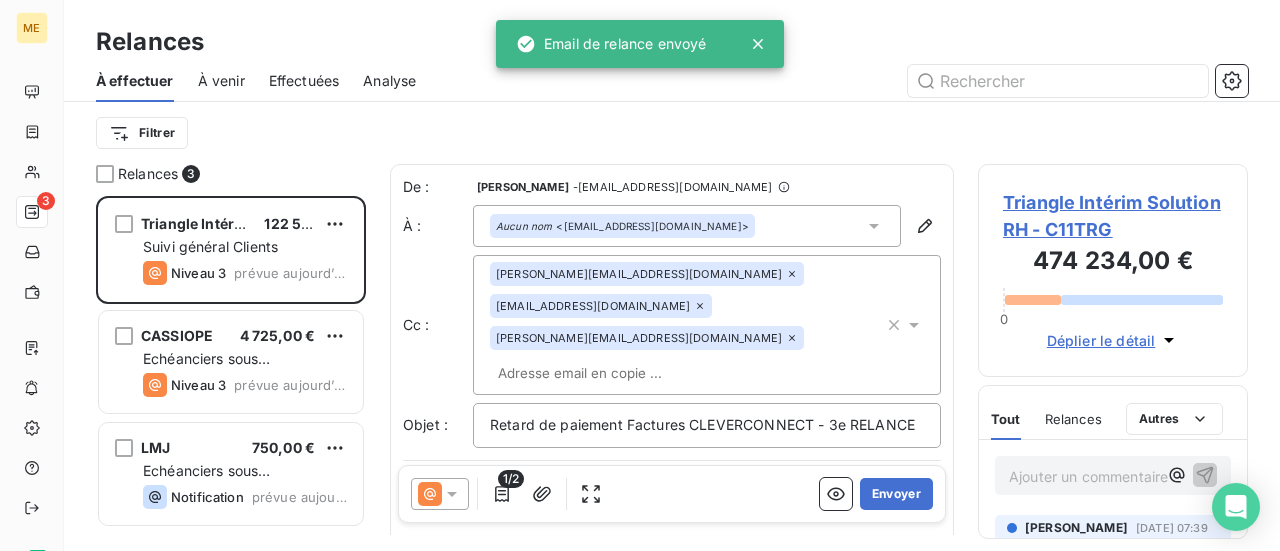 click on "Ajouter un commentaire ﻿" at bounding box center (1083, 476) 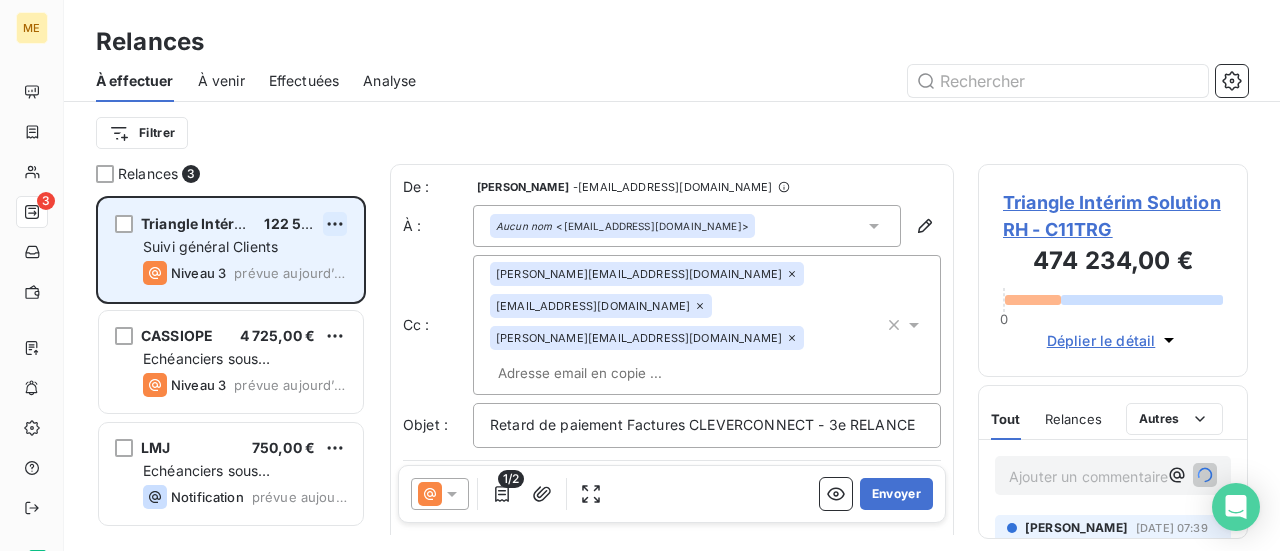 click on "ME 3 Relances À effectuer À venir Effectuées Analyse Filtrer Relances 3 Triangle Intérim Solution RH 122 544,00 € Suivi général Clients Niveau 3 prévue aujourd’hui CASSIOPE 4 725,00 € Echéanciers sous prélèvements Niveau 3 prévue aujourd’hui LMJ 750,00 € Echéanciers sous prélèvements Notification prévue aujourd’hui De : bruno arbane -  rappels@leanpay.io À : Aucun nom   <comptabilite@triangle.fr> Cc : bruno.arbane@cleverconnect.com amandine.warin@triangle.fr blandine.merafina@groupejm.fr Objet : Retard de paiement Factures CLEVERCONNECT - 3e RELANCE Bonjour  ﻿   ﻿ ﻿ ﻿ Je me permets de revenir une fois de plus vers vous concernant les factures en retard de paiement.  Vous constaterez ci-dessous que ces retards sont plus que conséquents. ﻿ Total TTC à régler :   122 544,00 € Factures échues Retard Solde TTC 25FAC0066 139 jours   122 544,00 € Voir et payer   la facture ﻿ ﻿ ﻿ ﻿ Cordialement, ﻿ ﻿ Bruno Arbane 1/2 Envoyer 0 Tout  :" at bounding box center (640, 275) 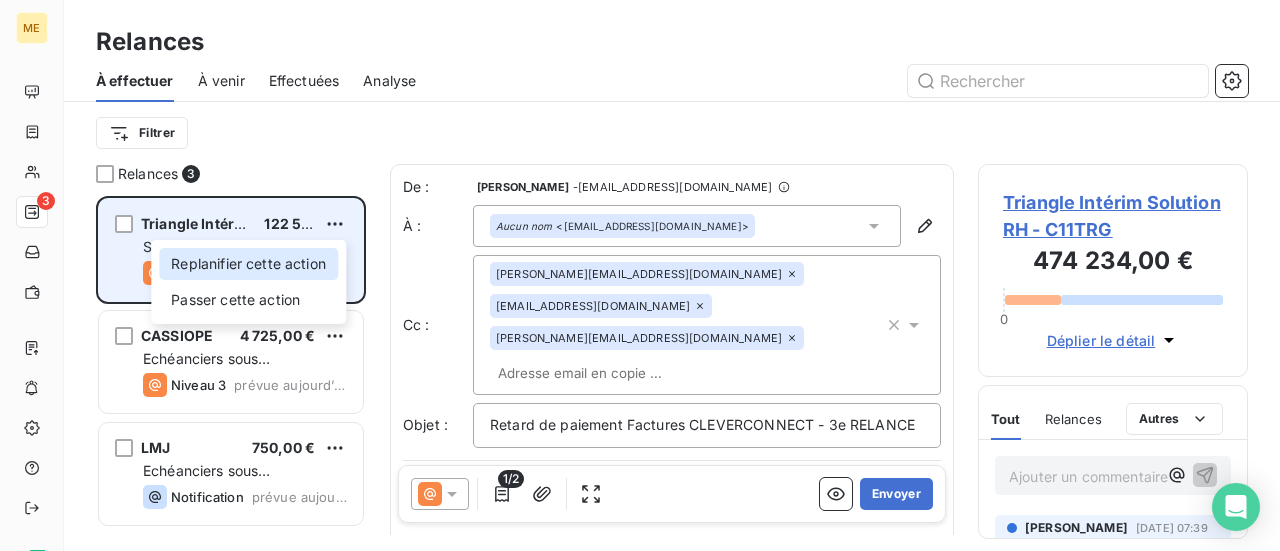 click on "Replanifier cette action" at bounding box center (248, 264) 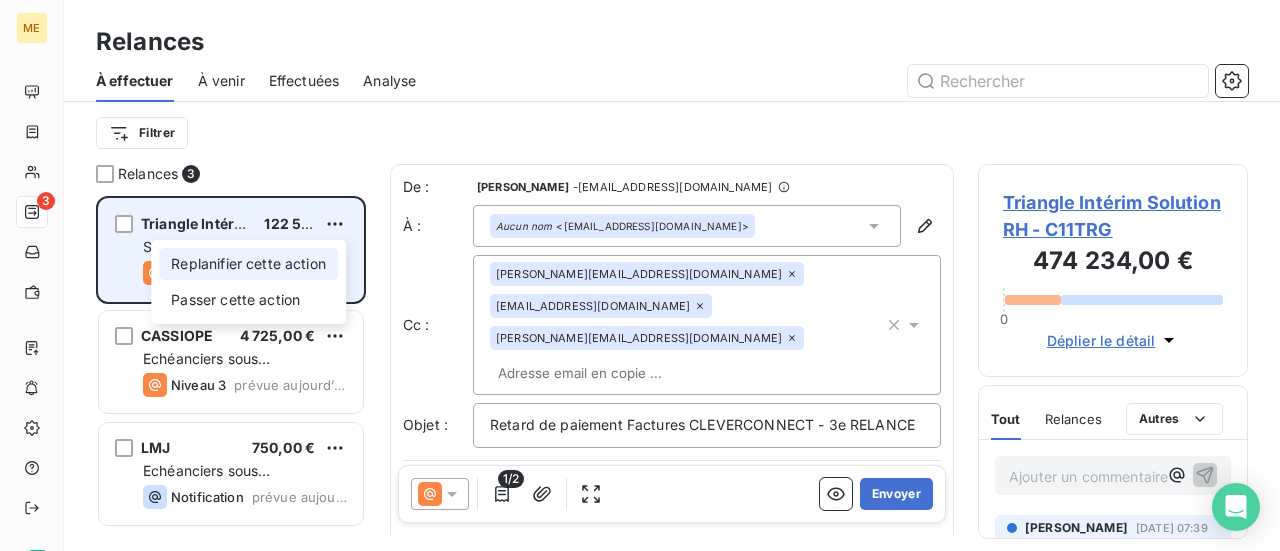select on "6" 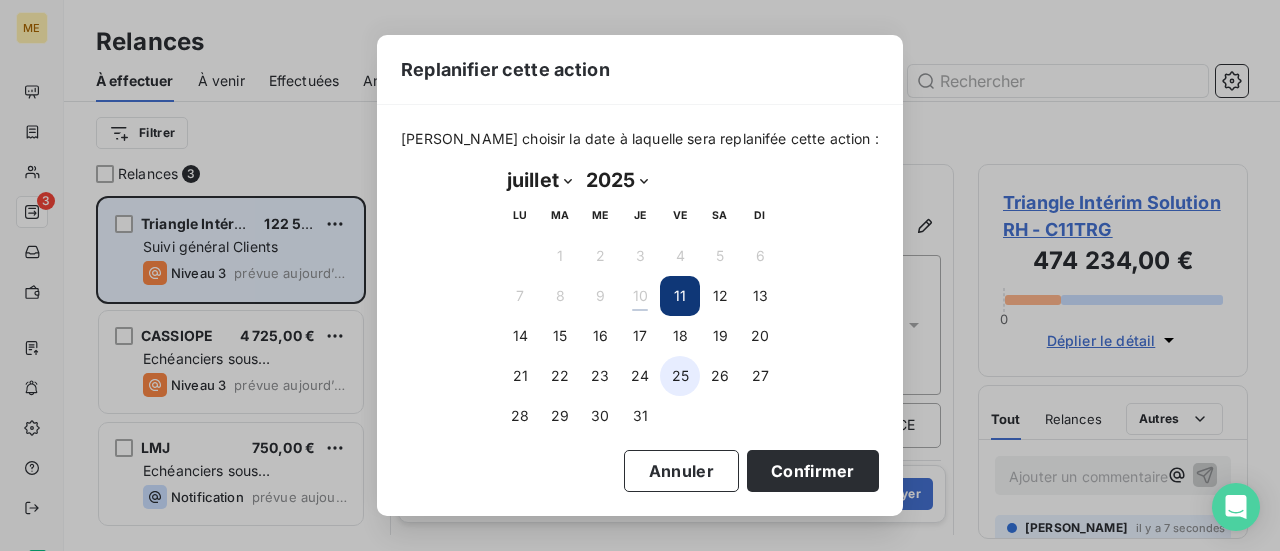 click on "25" at bounding box center [680, 376] 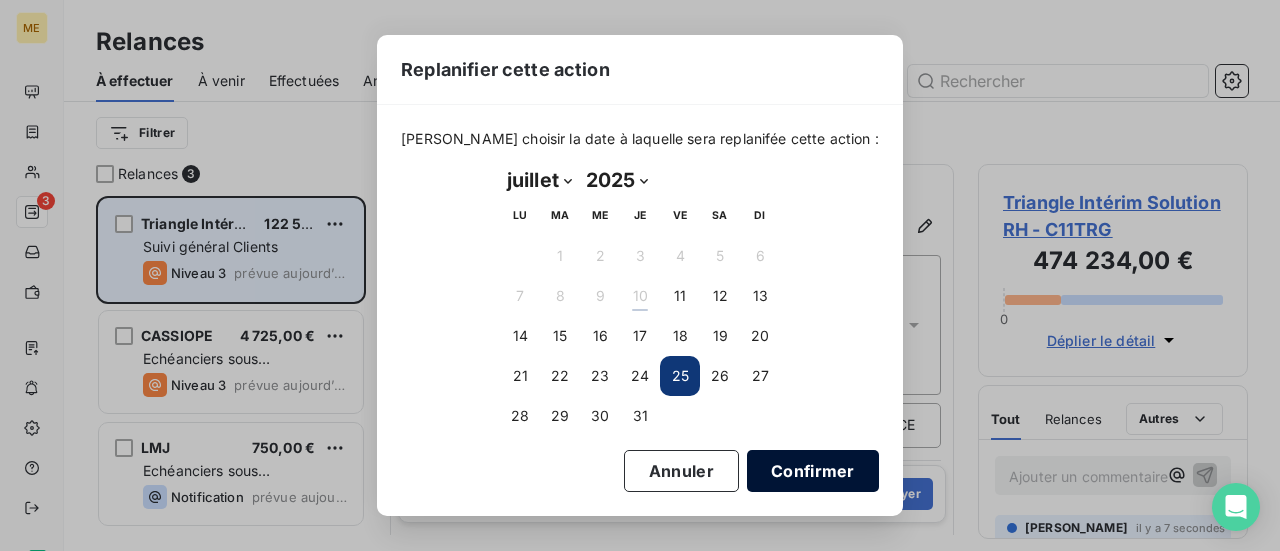 click on "Confirmer" at bounding box center [813, 471] 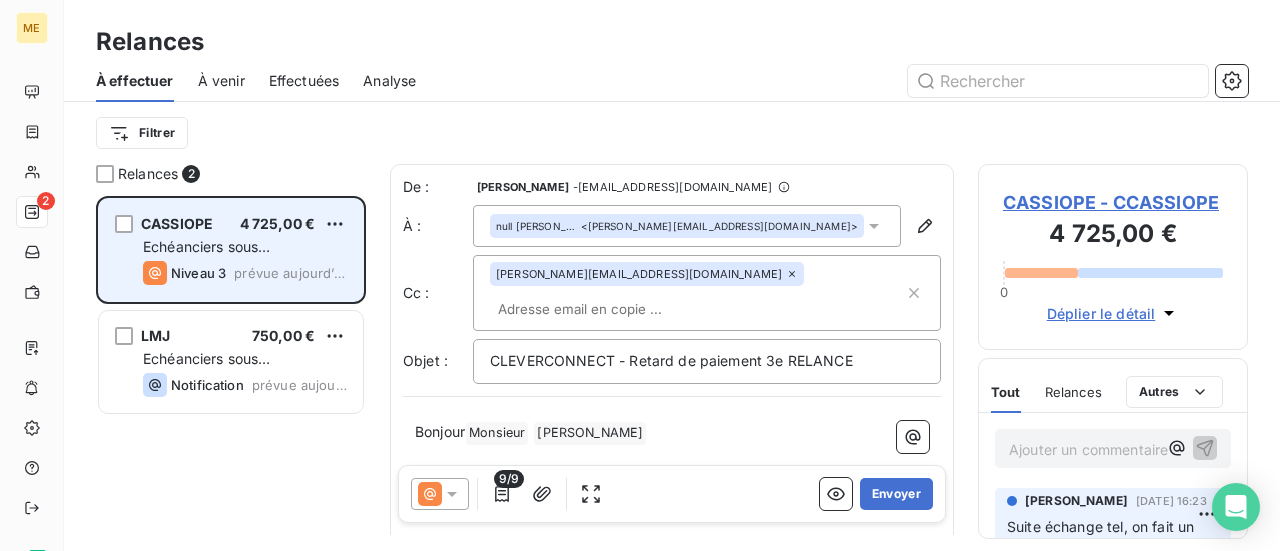 click on "CASSIOPE - CCASSIOPE" at bounding box center (1113, 202) 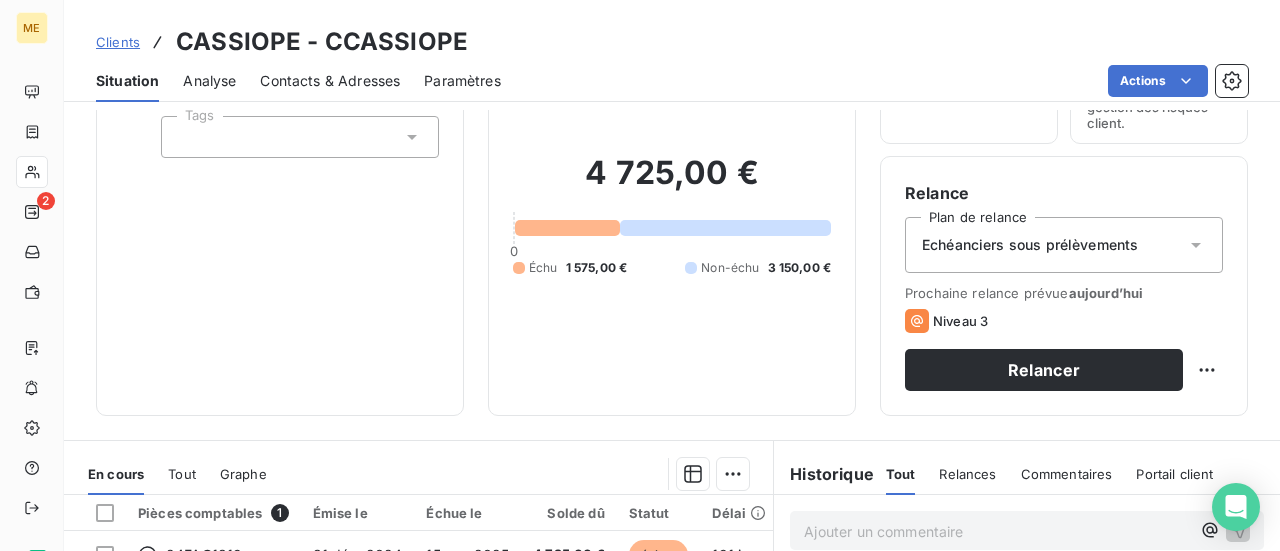 scroll, scrollTop: 100, scrollLeft: 0, axis: vertical 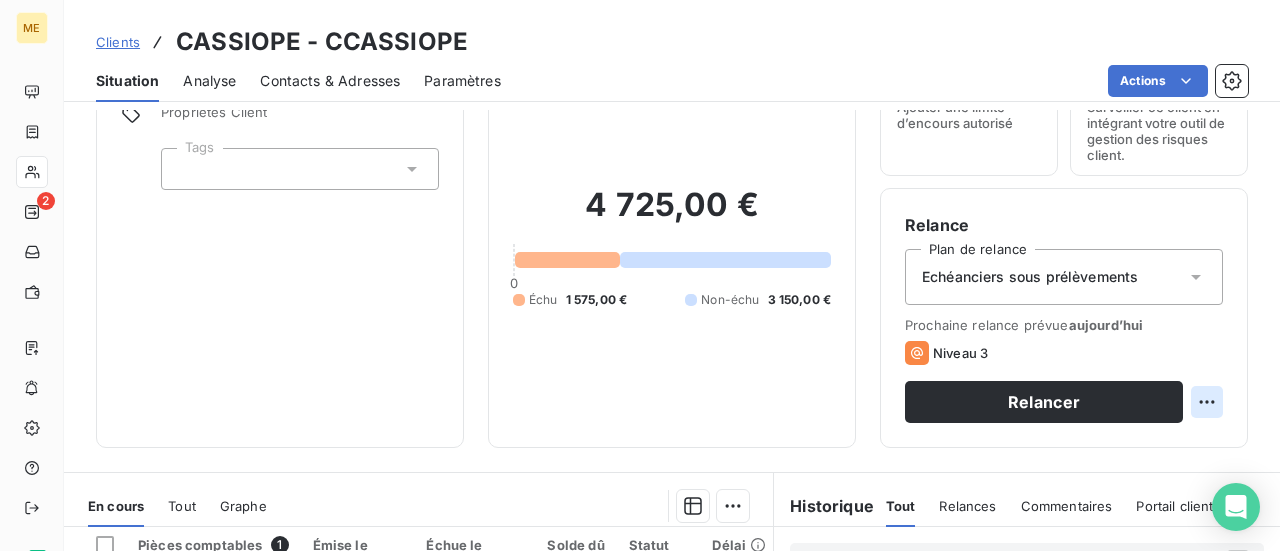 click on "ME 2 Clients CASSIOPE - CCASSIOPE Situation Analyse Contacts & Adresses Paramètres Actions Informations client Propriétés Client Tags Encours client   4 725,00 € 0 Échu 1 575,00 € Non-échu 3 150,00 €     Limite d’encours Ajouter une limite d’encours autorisé Gestion du risque Surveiller ce client en intégrant votre outil de gestion des risques client. Relance Plan de relance Echéanciers sous prélèvements Prochaine relance prévue  aujourd’hui Niveau 3 Relancer En cours Tout Graphe Pièces comptables 1 Émise le Échue le Solde dû Statut Délai   Retard   24FAC1319 31 déc. 2024 15 avr. 2025 4 725,00 € échue 191 j +86 j Lignes par page 25 Précédent 1 Suivant Historique Tout Relances Commentaires Portail client Tout Relances Commentaires Portail client Ajouter un commentaire ﻿ bruno arbane 7 juil. 2025, 16:23 Suite échange tel, on fait un point mi septembre pour le solde à devoir. bruno arbane 4 juil. 2025, 04:52 Email 26 juin 2025, 11:44 Niveau 3 Email" at bounding box center (640, 275) 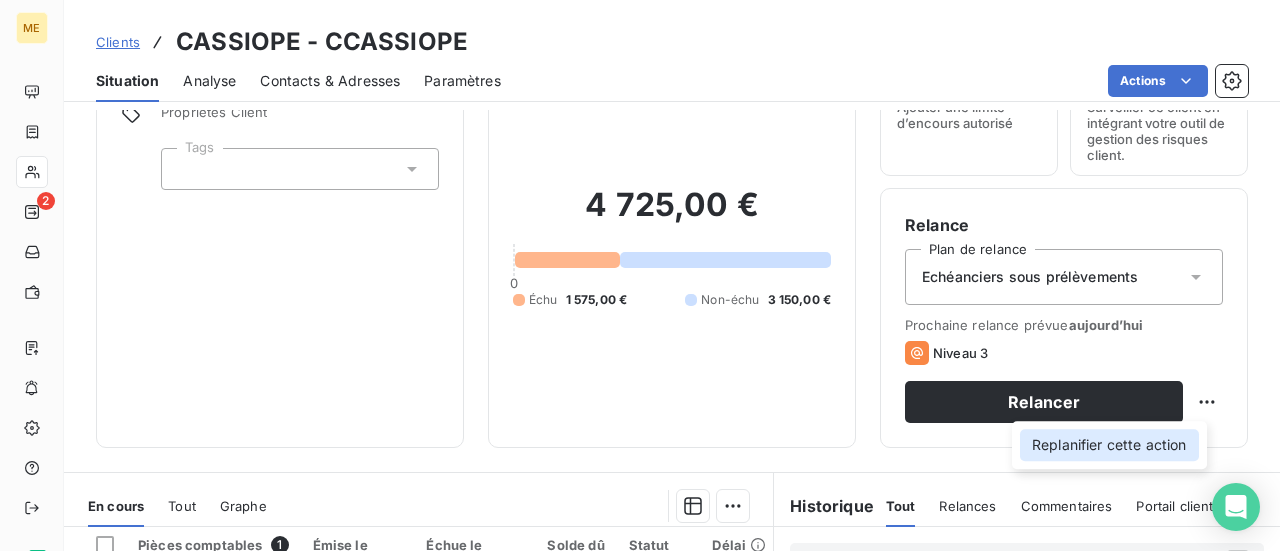 click on "Replanifier cette action" at bounding box center (1109, 445) 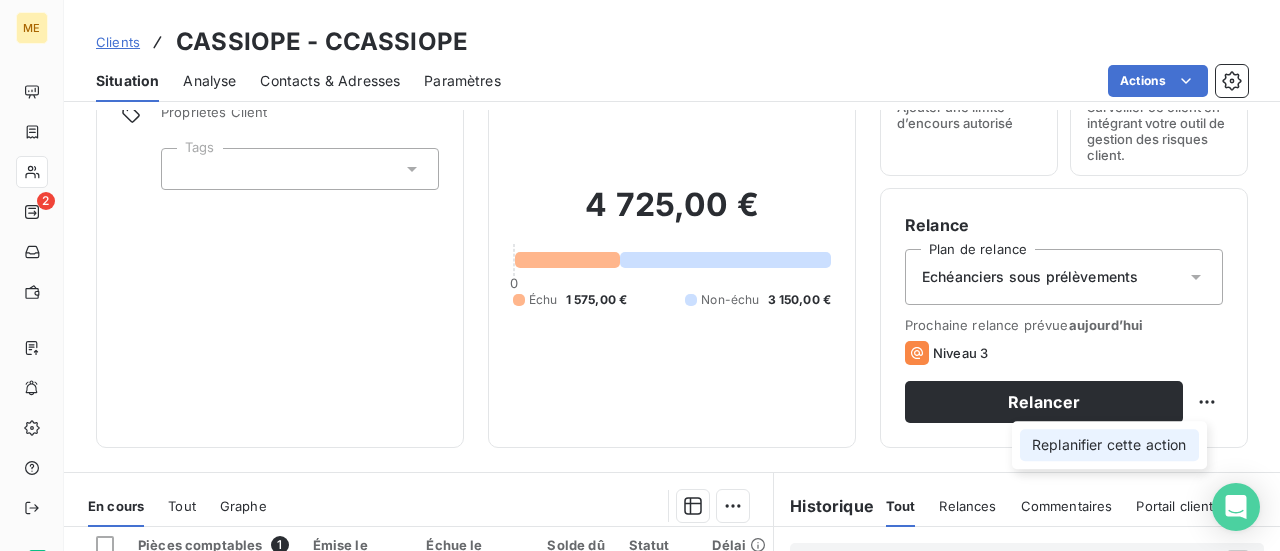 select on "6" 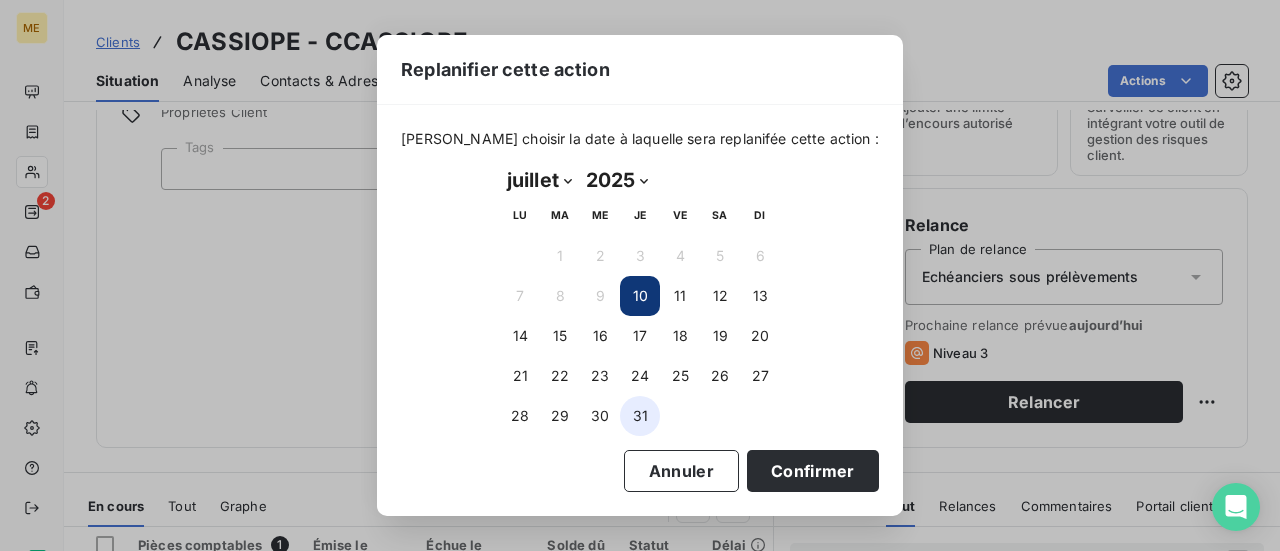 click on "31" at bounding box center [640, 416] 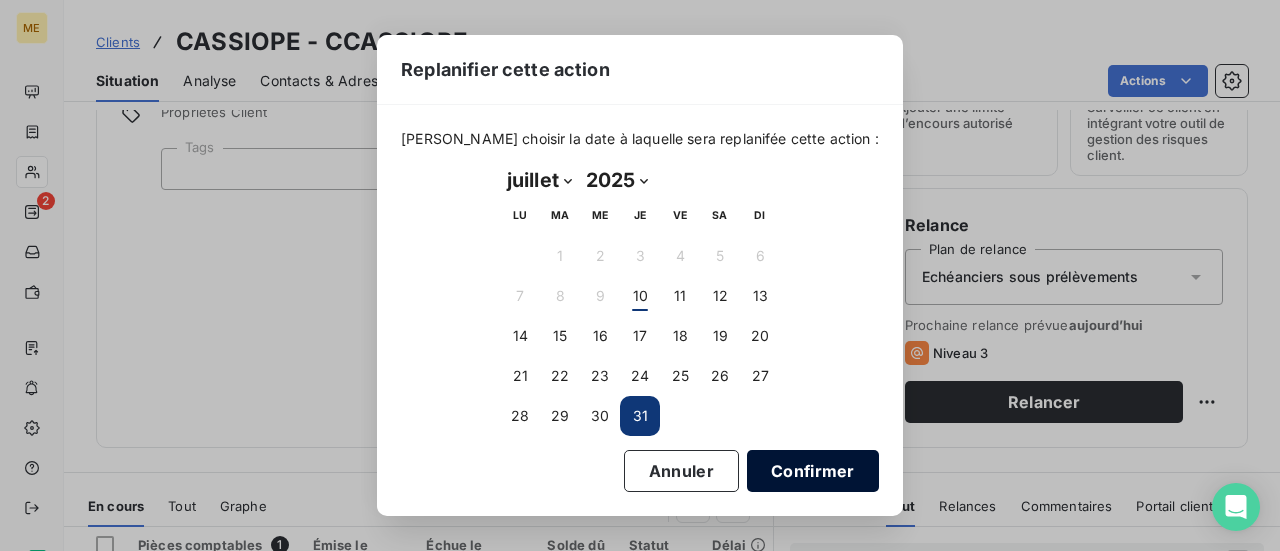 click on "Confirmer" at bounding box center (813, 471) 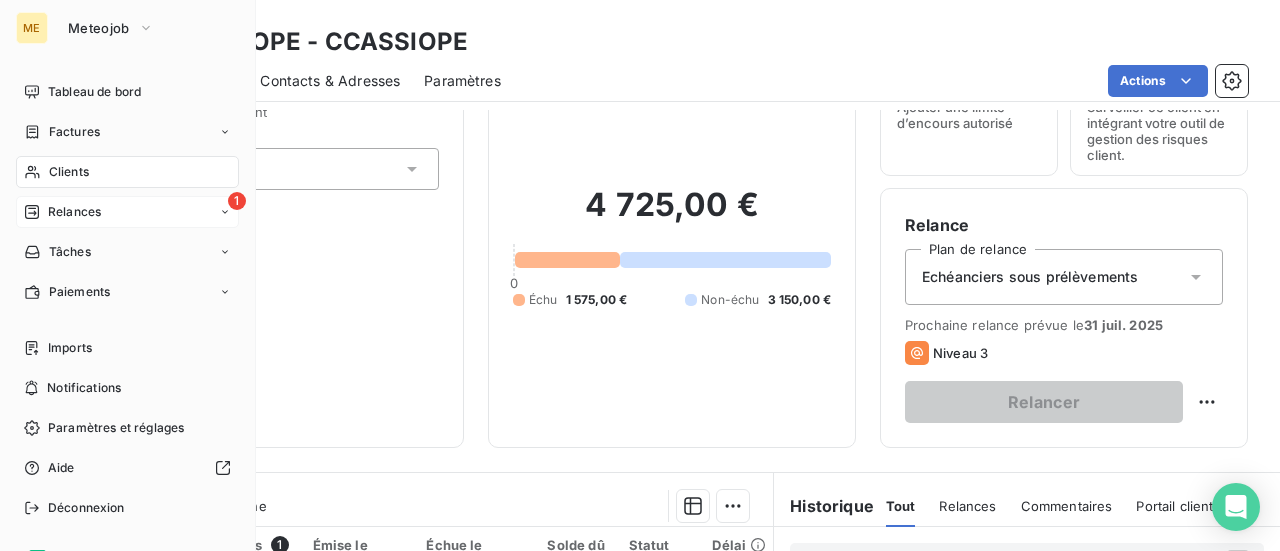 click on "Relances" at bounding box center (74, 212) 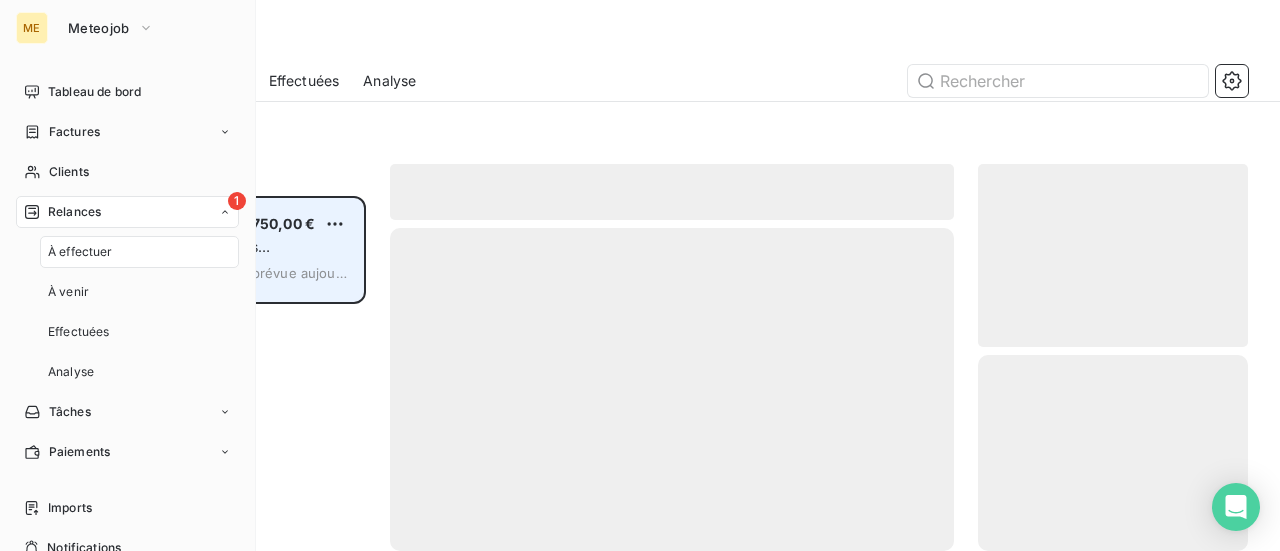 scroll, scrollTop: 16, scrollLeft: 16, axis: both 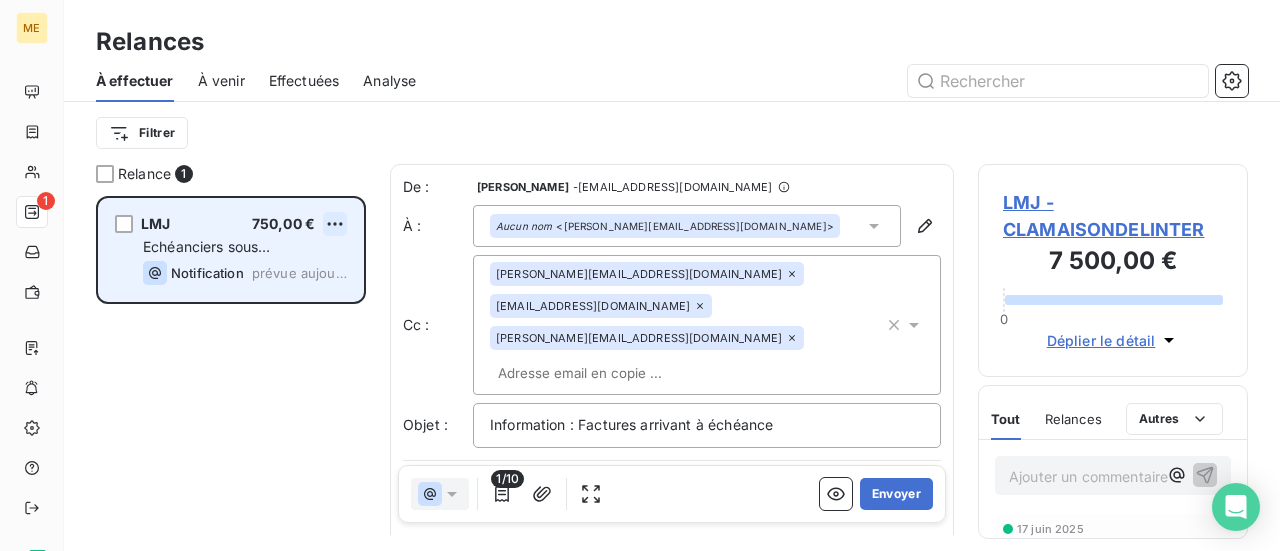 click on "ME 1 Relances À effectuer À venir Effectuées Analyse Filtrer Relance 1 LMJ 750,00 € Echéanciers sous prélèvements Notification prévue aujourd’hui De : bruno arbane -  rappels@leanpay.io À : Aucun nom   <s.roux@lmj-recrutement.fr> Cc : bruno.arbane@cleverconnect.com lm.jusot@lamaisondelinterim.com s.roux@lmi-recrutement.fr Objet : Information : Factures arrivant à échéance Bonjour  ﻿   ﻿ ﻿ ﻿ Nous vous informons que les factures suivantes arrivent bientôt à échéance, veuillez trouver le détail ci-dessous : ﻿ Factures arrivant à échéance dans 7 jours : Factures Échéance Solde dû TTC 25FAC0268 3 / 12 -7 jours 750,00 € Voir et payer   la facture ﻿ ﻿ Nous restons à votre disposition pour toutes questions ou informations. ﻿ Cordialement, ﻿ ﻿ Bruno Arbane Gestion des règlements Clients  01 86 95 08 18 (lundi, mardi et jeudi) bruno.arbane@cleverconnect.com 1/10 Envoyer LMJ - CLAMAISONDELINTER 7 500,00 € 0 Déplier le détail Tout Relances Tout  :" at bounding box center [640, 275] 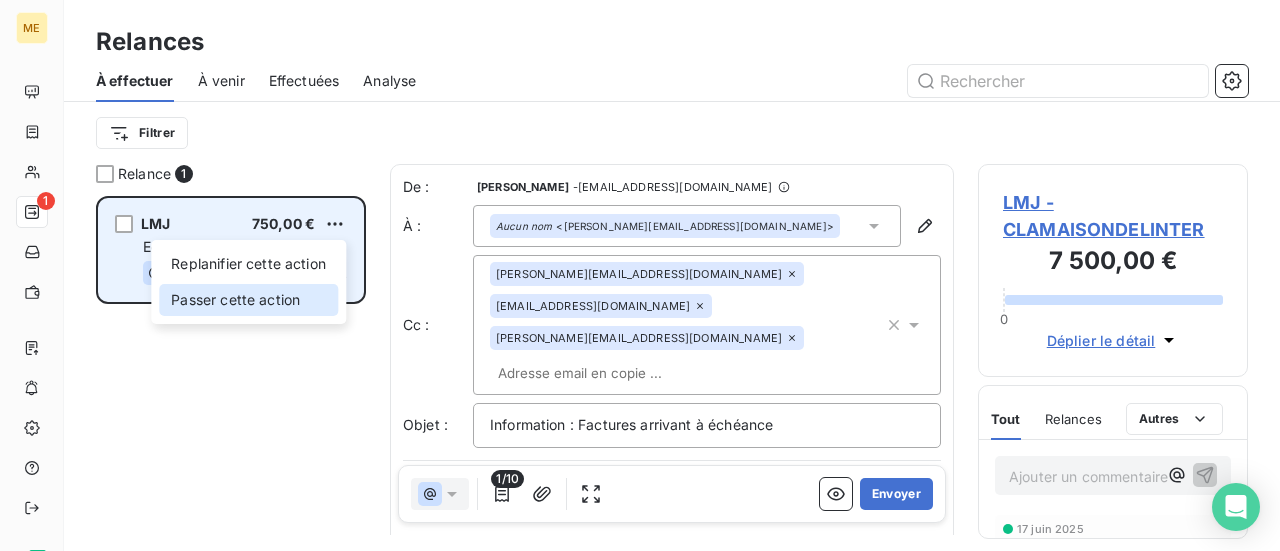 click on "Passer cette action" at bounding box center (248, 300) 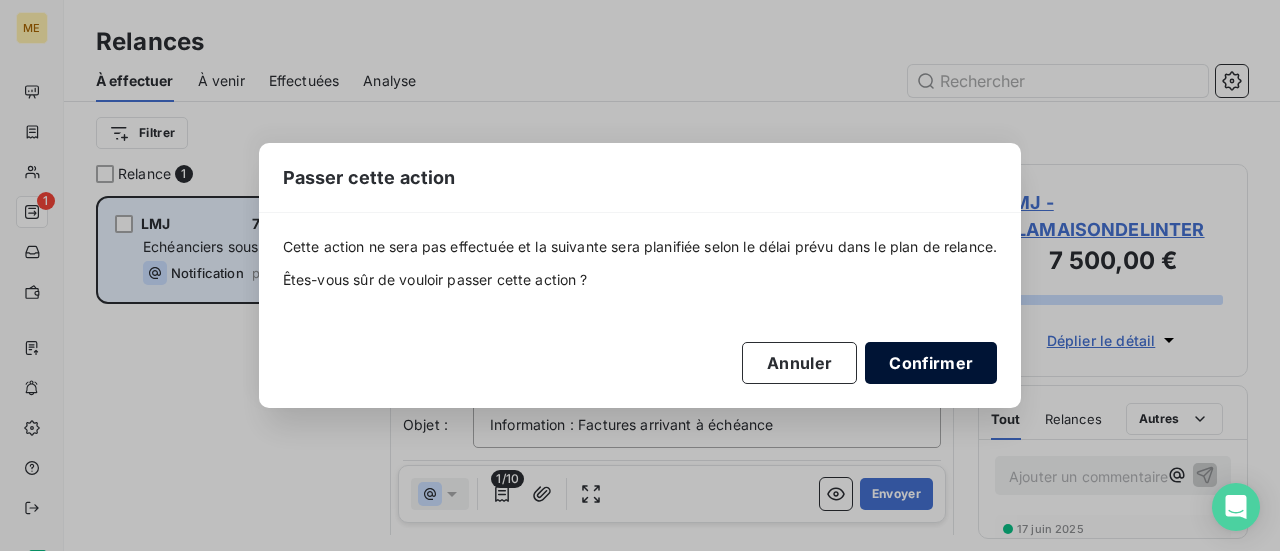 click on "Confirmer" at bounding box center (931, 363) 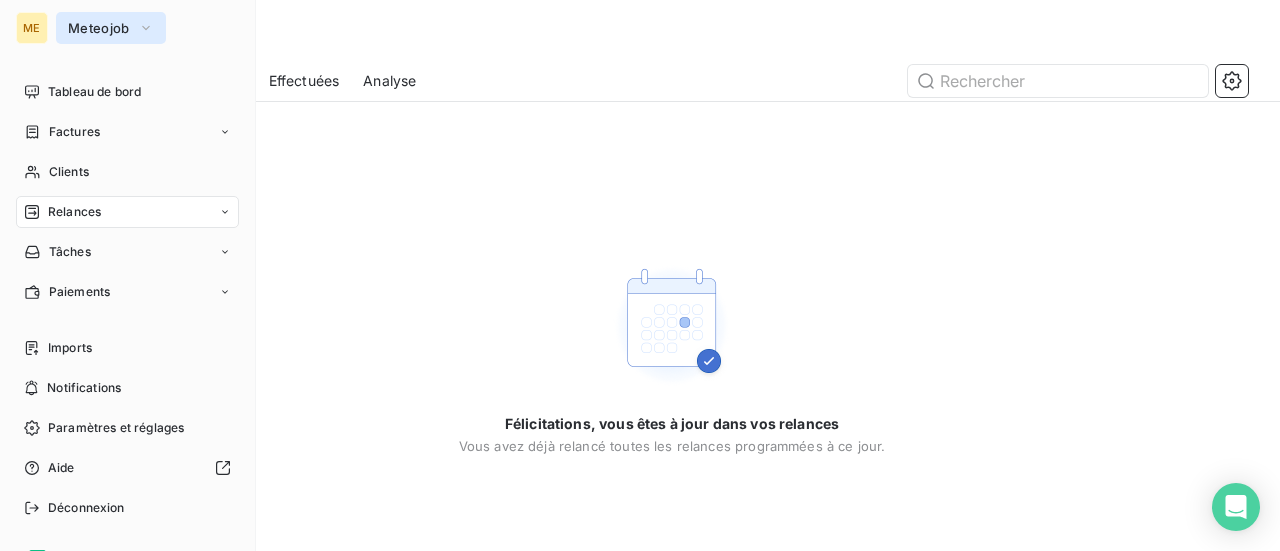 click on "Meteojob" at bounding box center (99, 28) 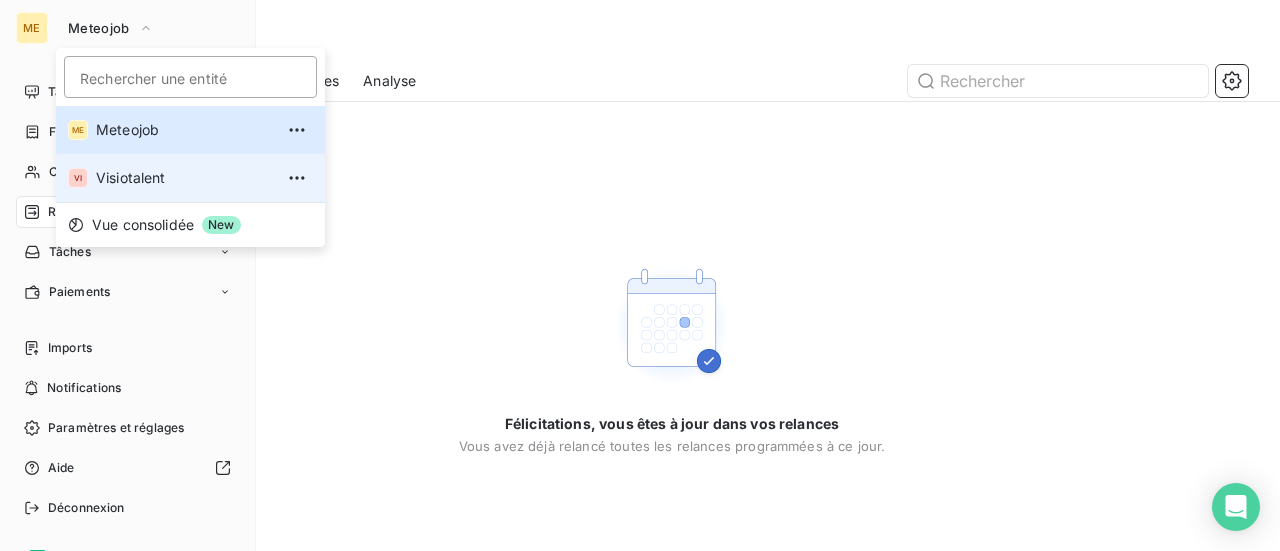 click on "Visiotalent" at bounding box center [184, 178] 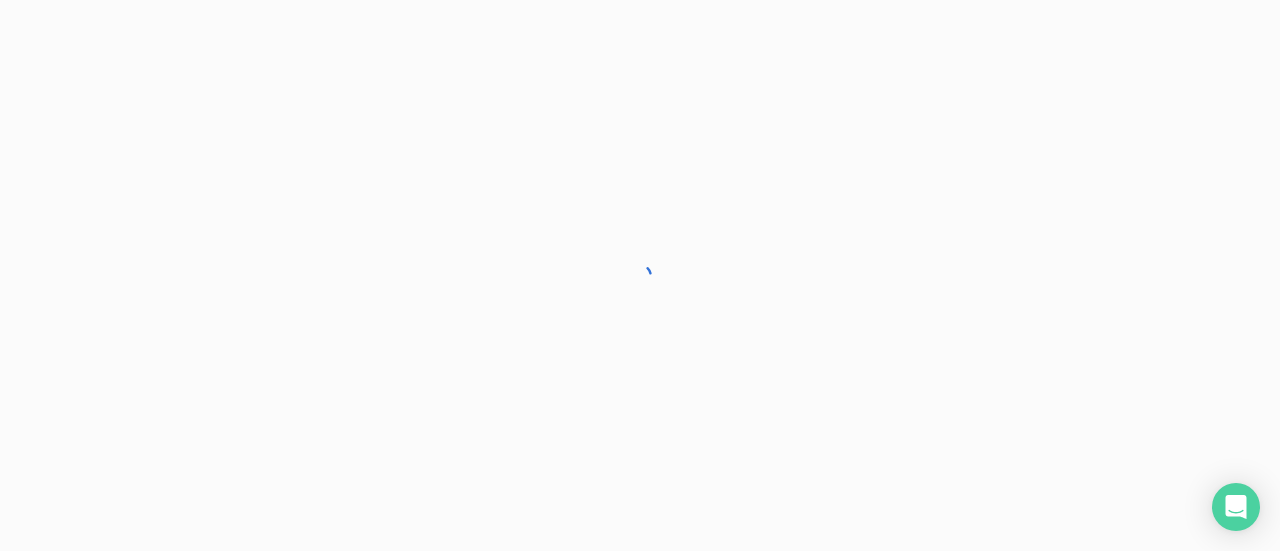 scroll, scrollTop: 0, scrollLeft: 0, axis: both 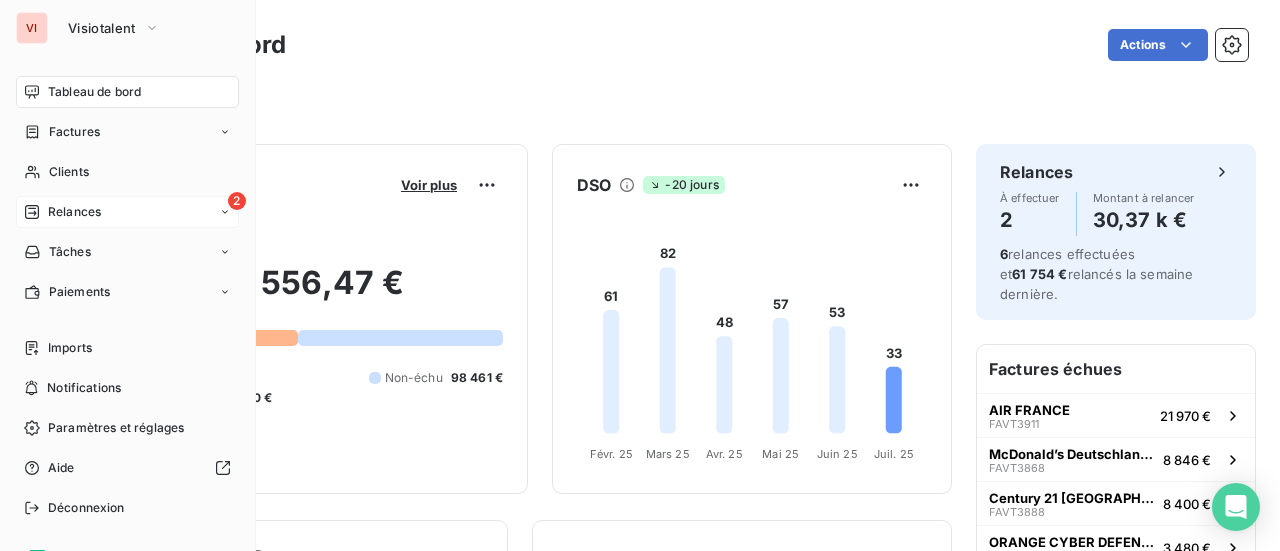click on "2 Relances" at bounding box center (127, 212) 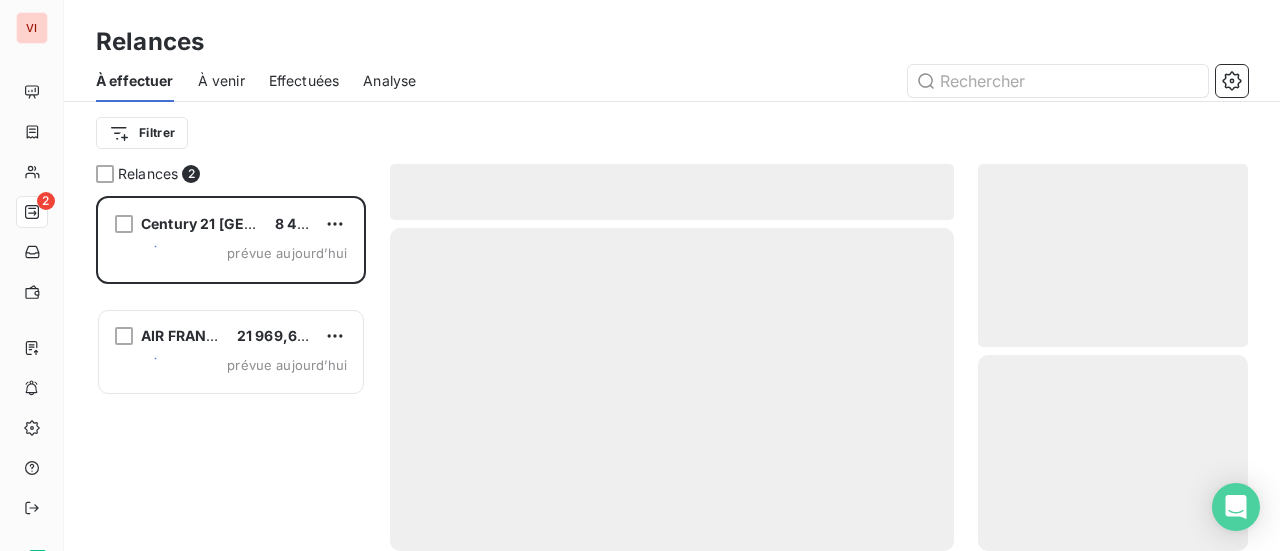 scroll, scrollTop: 16, scrollLeft: 16, axis: both 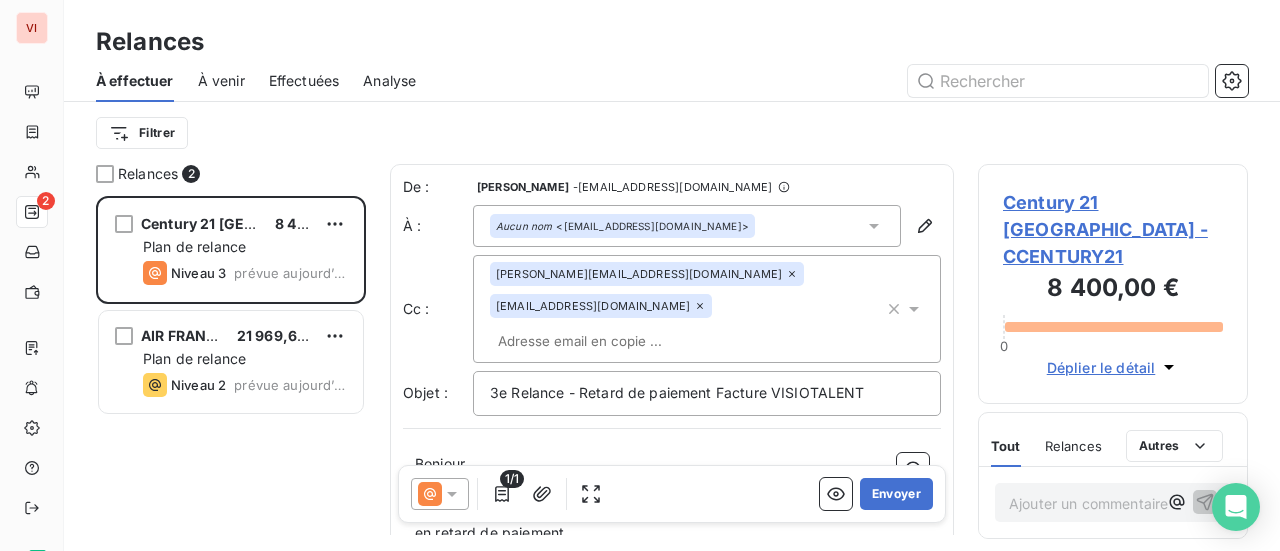click on "Century 21 France - CCENTURY21" at bounding box center (1113, 229) 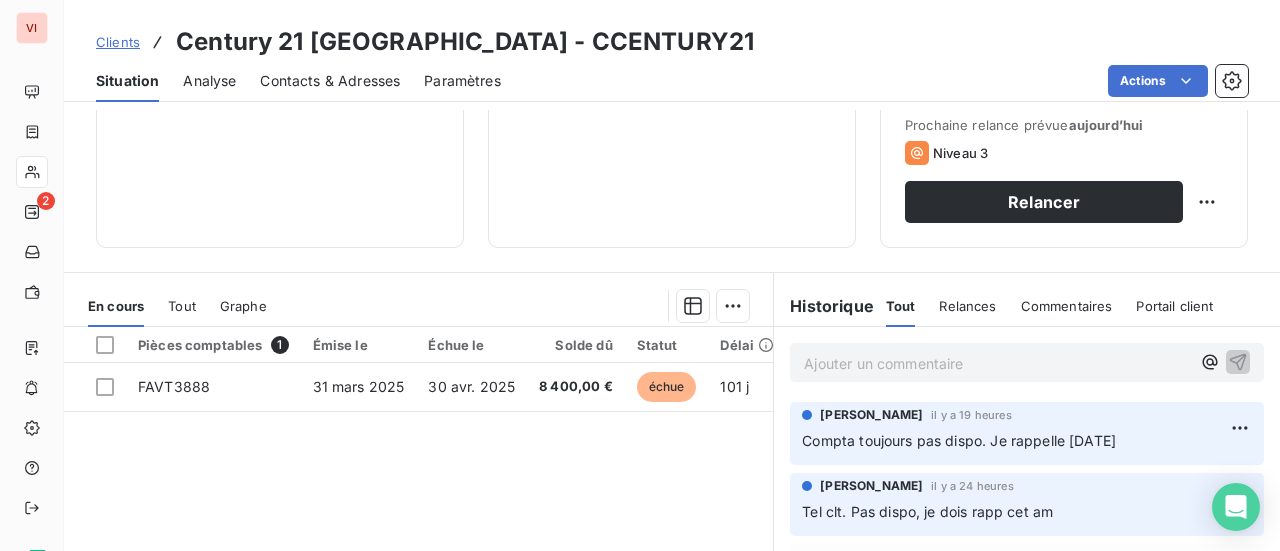 scroll, scrollTop: 200, scrollLeft: 0, axis: vertical 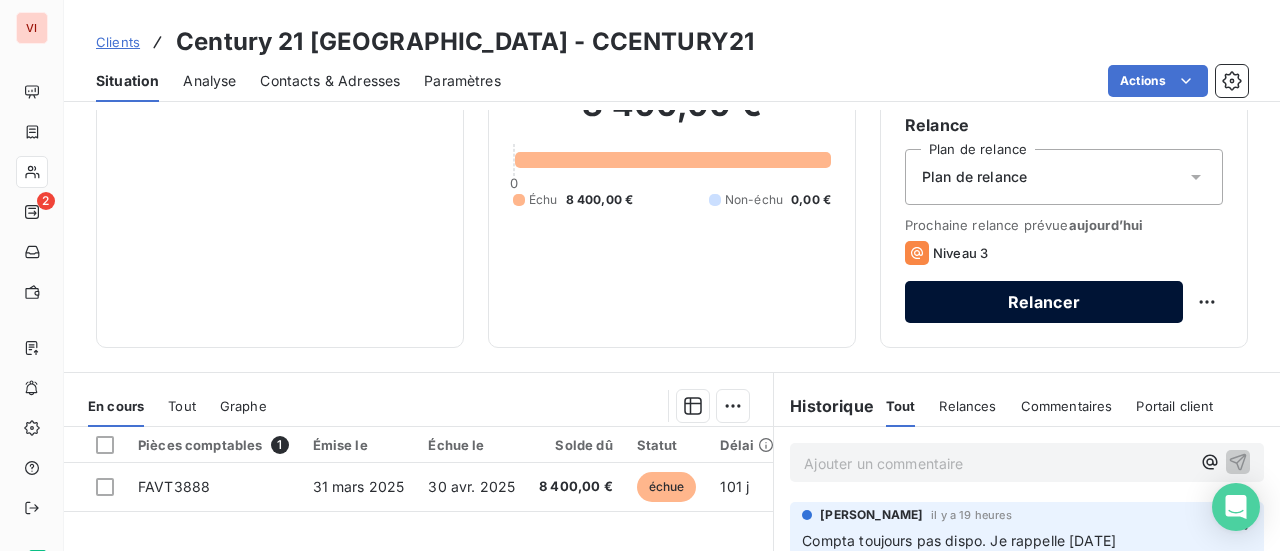 click on "Relancer" at bounding box center [1044, 302] 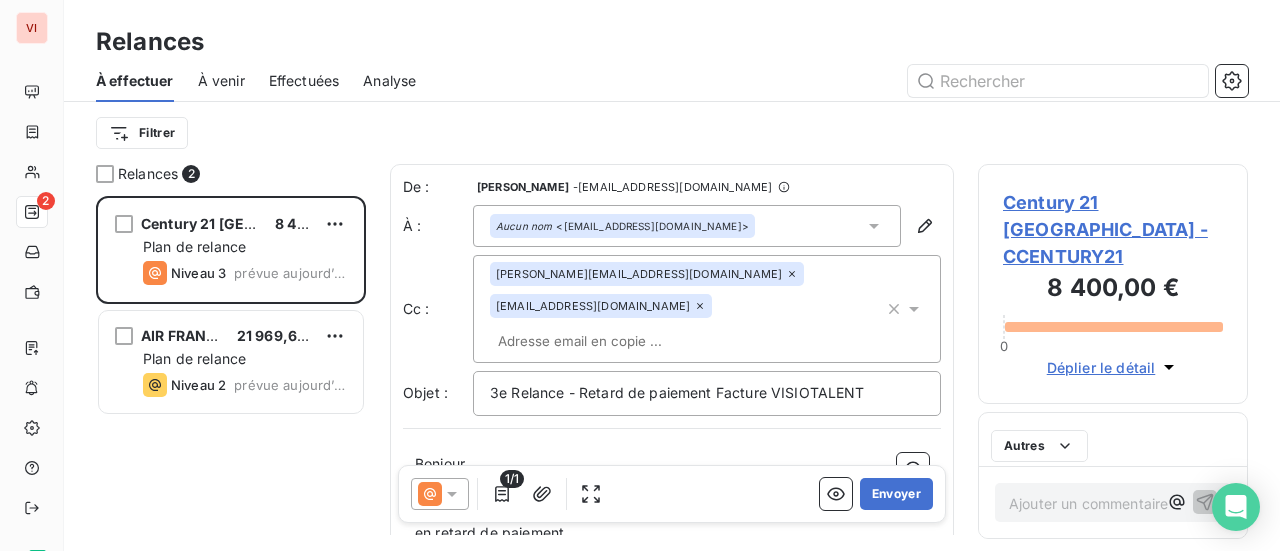 scroll, scrollTop: 16, scrollLeft: 16, axis: both 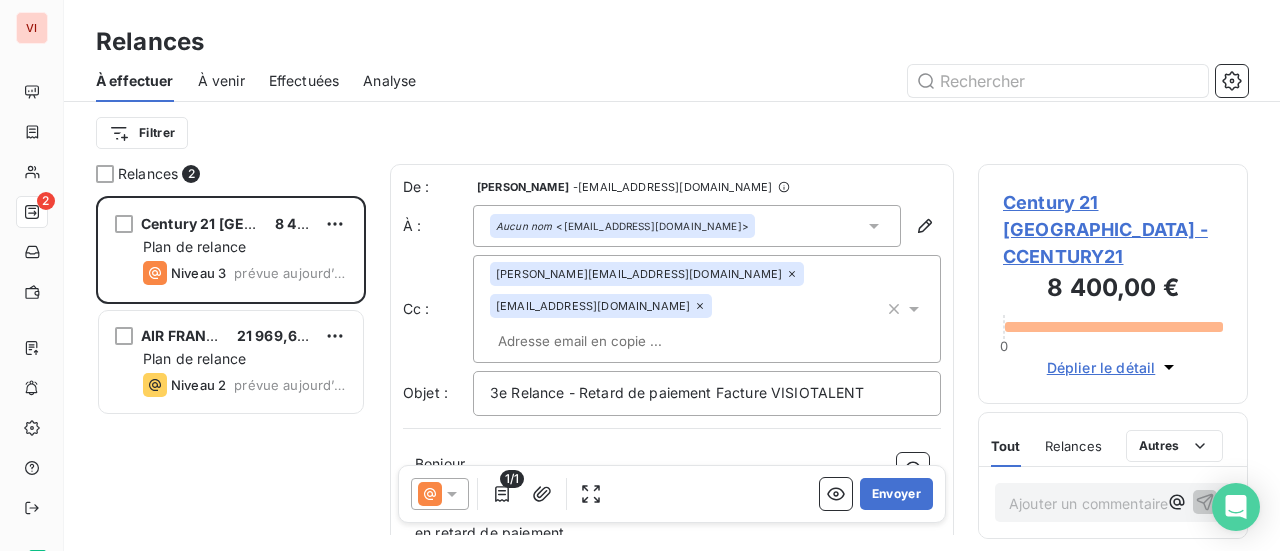 click 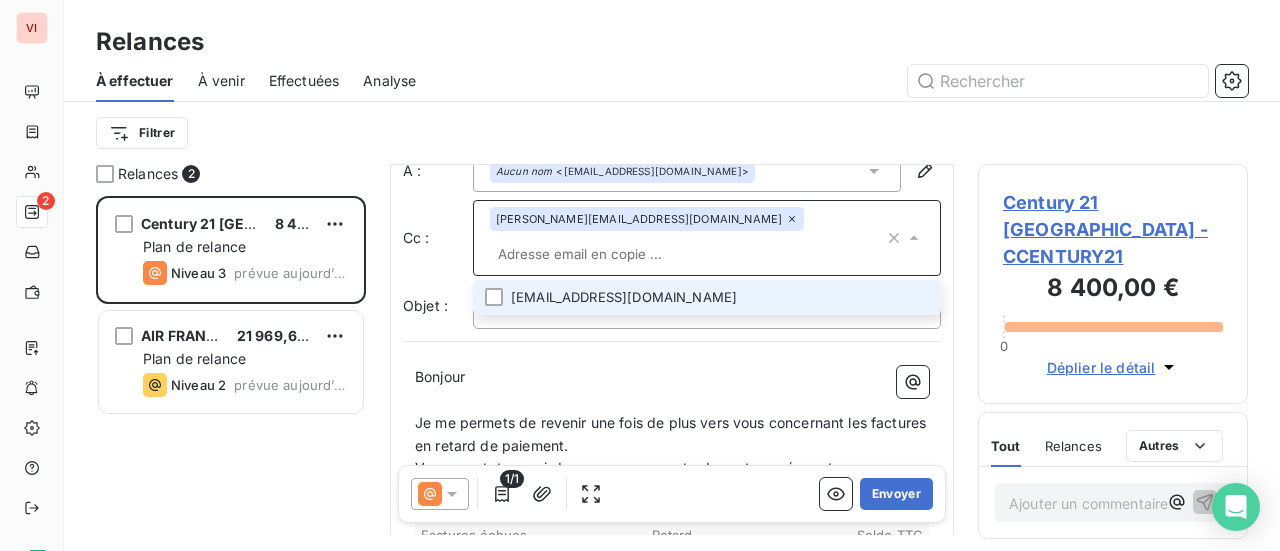 scroll, scrollTop: 102, scrollLeft: 0, axis: vertical 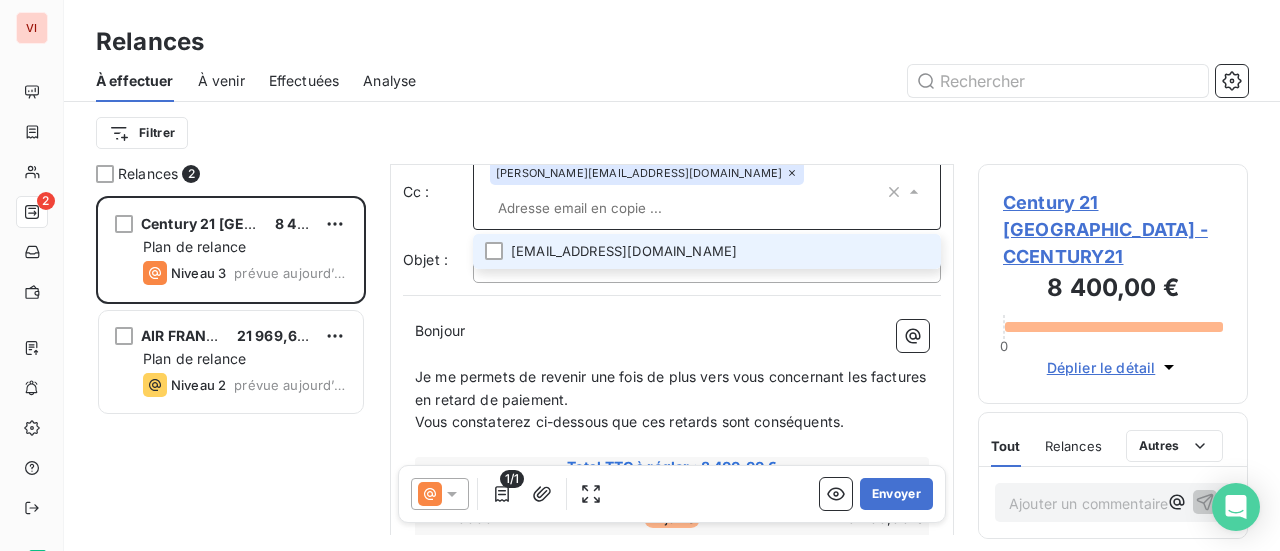 click on "Bonjour  ﻿   ﻿ ﻿" at bounding box center [672, 331] 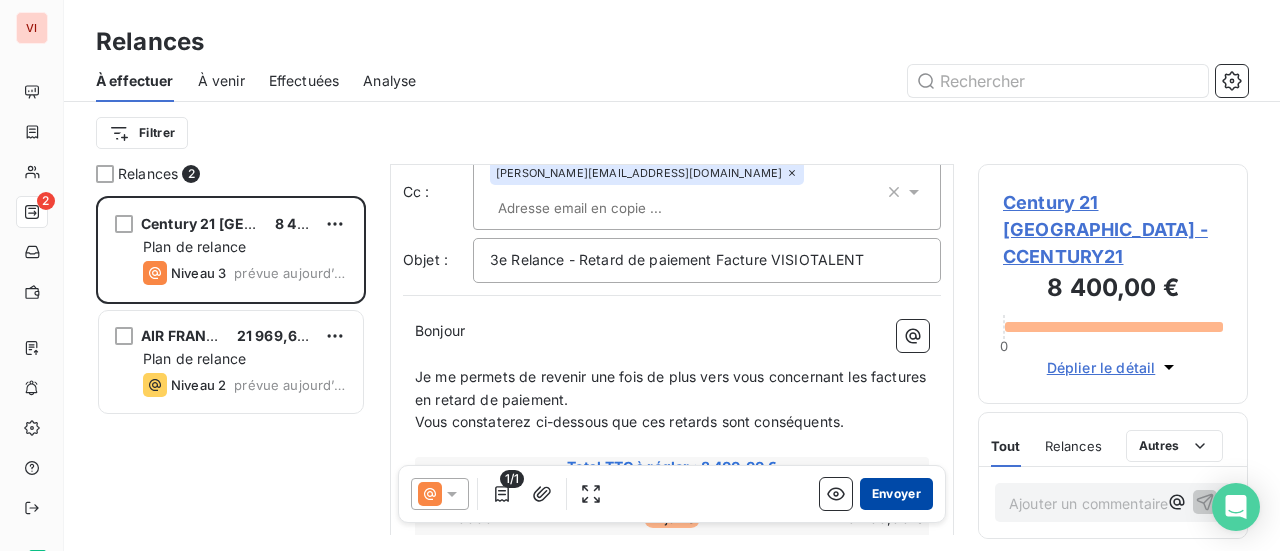 click on "Envoyer" at bounding box center [896, 494] 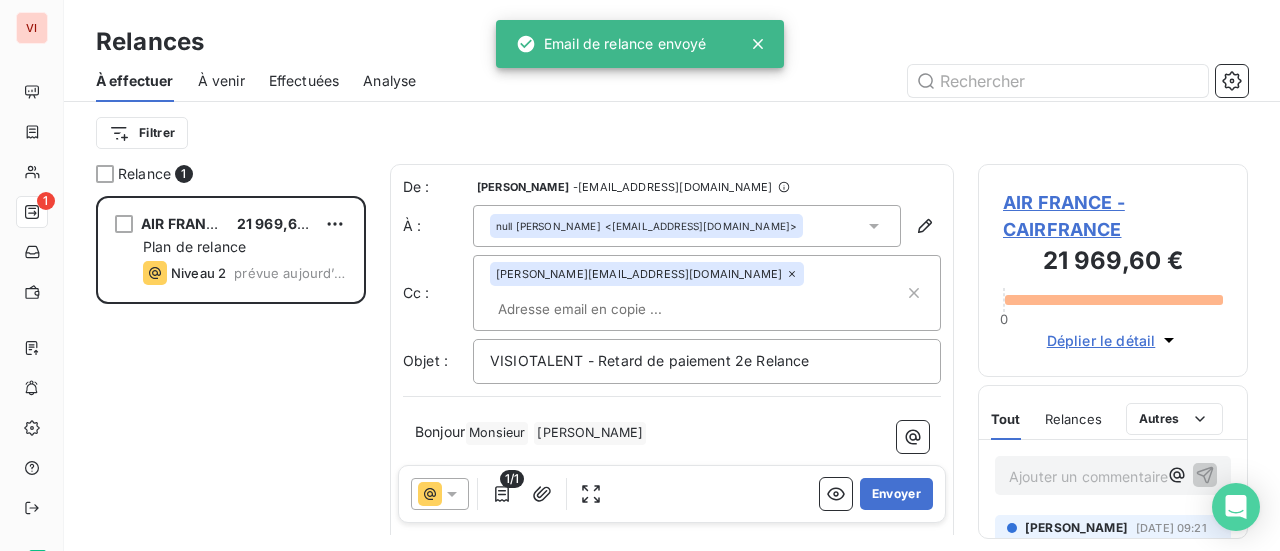 click on "AIR FRANCE - CAIRFRANCE" at bounding box center [1113, 216] 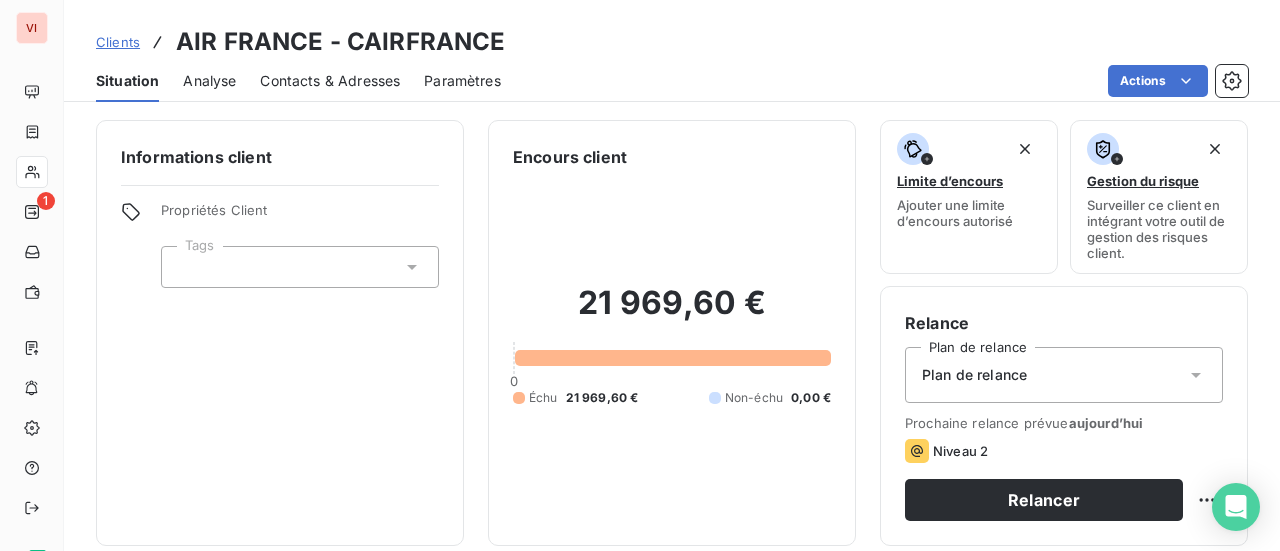 scroll, scrollTop: 0, scrollLeft: 0, axis: both 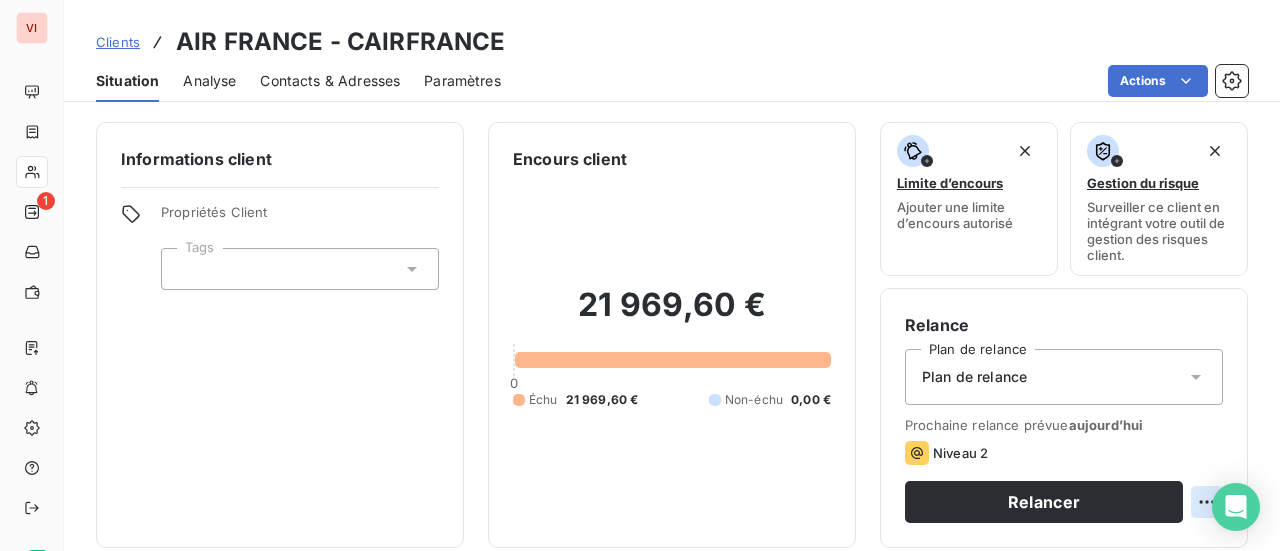 click on "VI 1 Clients AIR FRANCE - CAIRFRANCE Situation Analyse Contacts & Adresses Paramètres Actions Informations client Propriétés Client Tags Encours client   21 969,60 € 0 Échu 21 969,60 € Non-échu 0,00 €     Limite d’encours Ajouter une limite d’encours autorisé Gestion du risque Surveiller ce client en intégrant votre outil de gestion des risques client. Relance Plan de relance Plan de relance Prochaine relance prévue  aujourd’hui Niveau 2 Relancer En cours Tout Graphe Pièces comptables 1 Émise le Échue le Solde dû Statut Délai   Retard   FAVT3911 30 mai 2025 29 juin 2025 21 969,60 € échue 41 j +11 j Lignes par page 25 Précédent 1 Suivant Historique Tout Relances Commentaires Portail client Tout Relances Commentaires Portail client Ajouter un commentaire ﻿ bruno arbane 9 juil. 2025, 09:21 Recu mail clt indiquant reglt au 15/07 bruno arbane 4 juil. 2025, 12:37 Recu mail clt qui me donne des news concernant la date de règlement. En attente réponse Email" at bounding box center [640, 275] 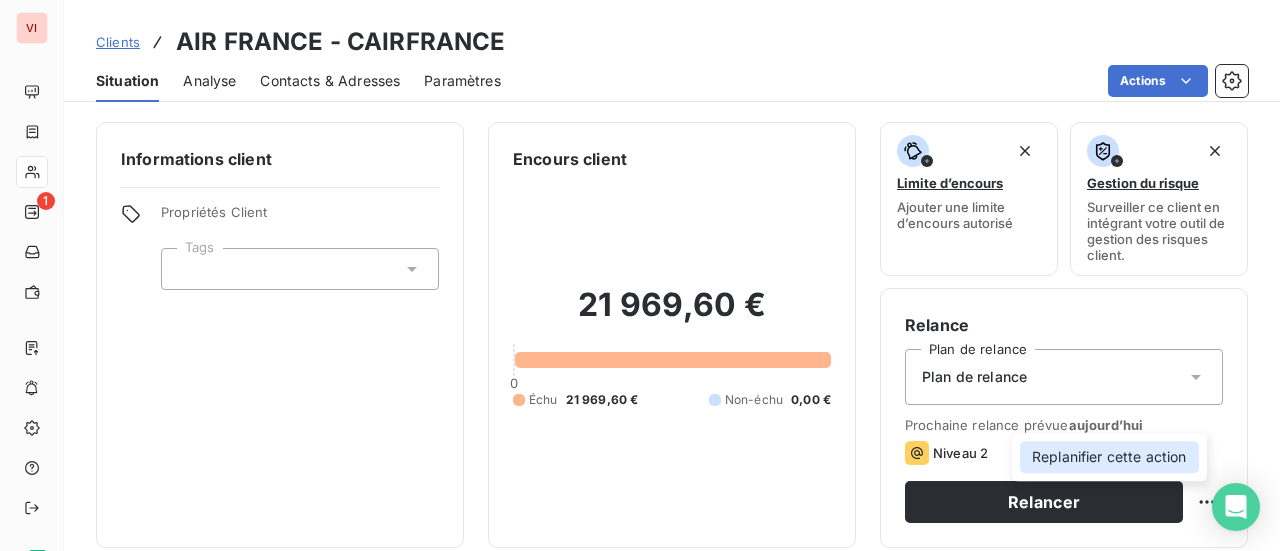 click on "Replanifier cette action" at bounding box center [1109, 457] 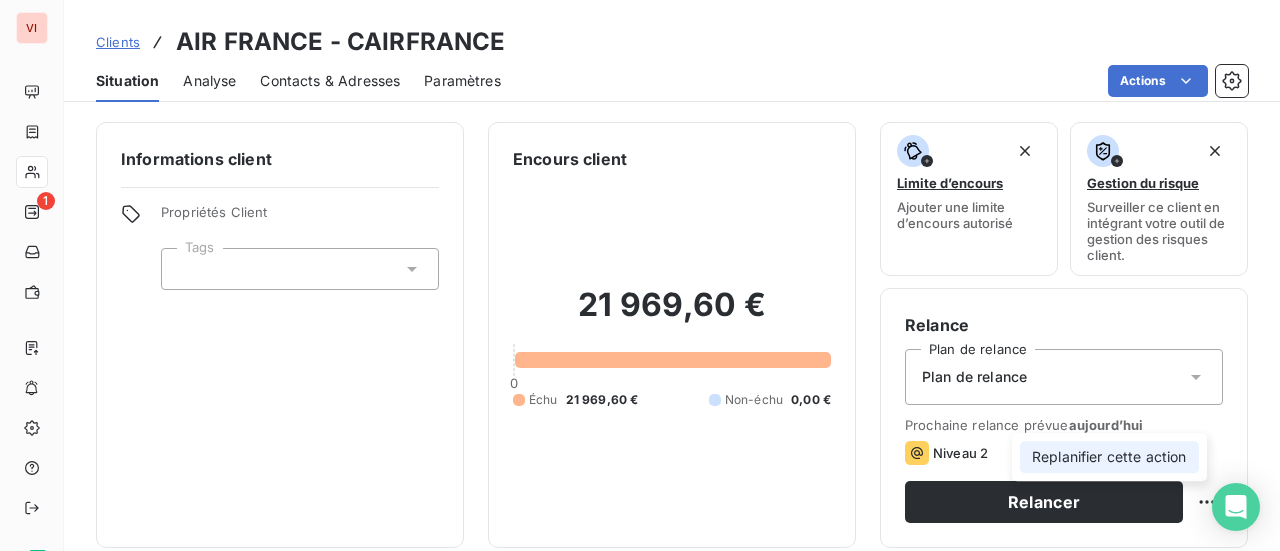 select on "6" 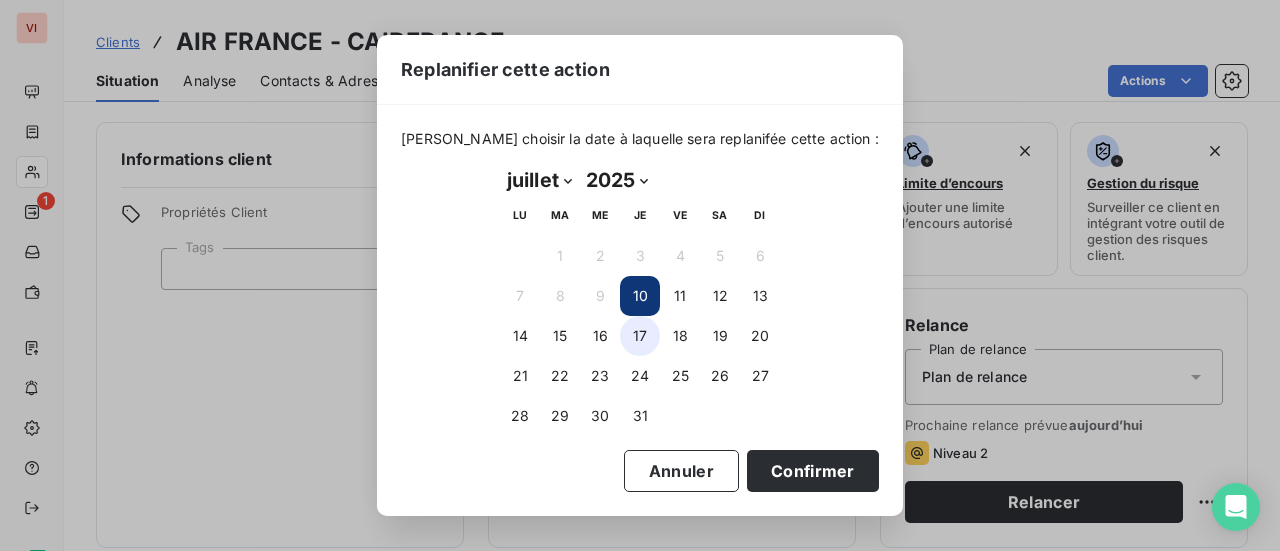 click on "17" at bounding box center [640, 336] 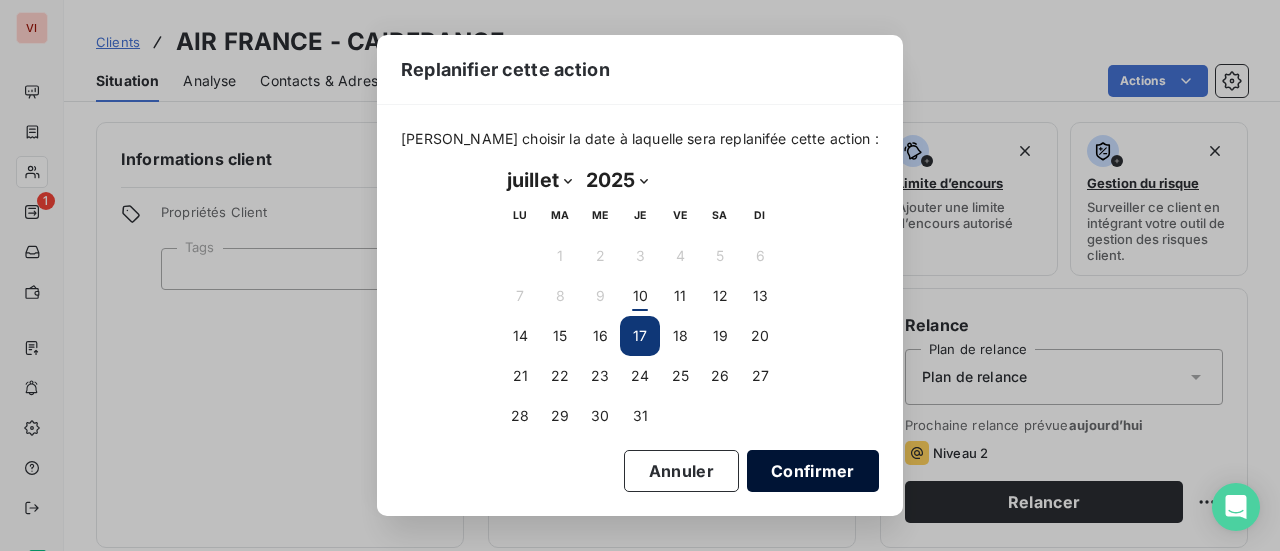 click on "Confirmer" at bounding box center (813, 471) 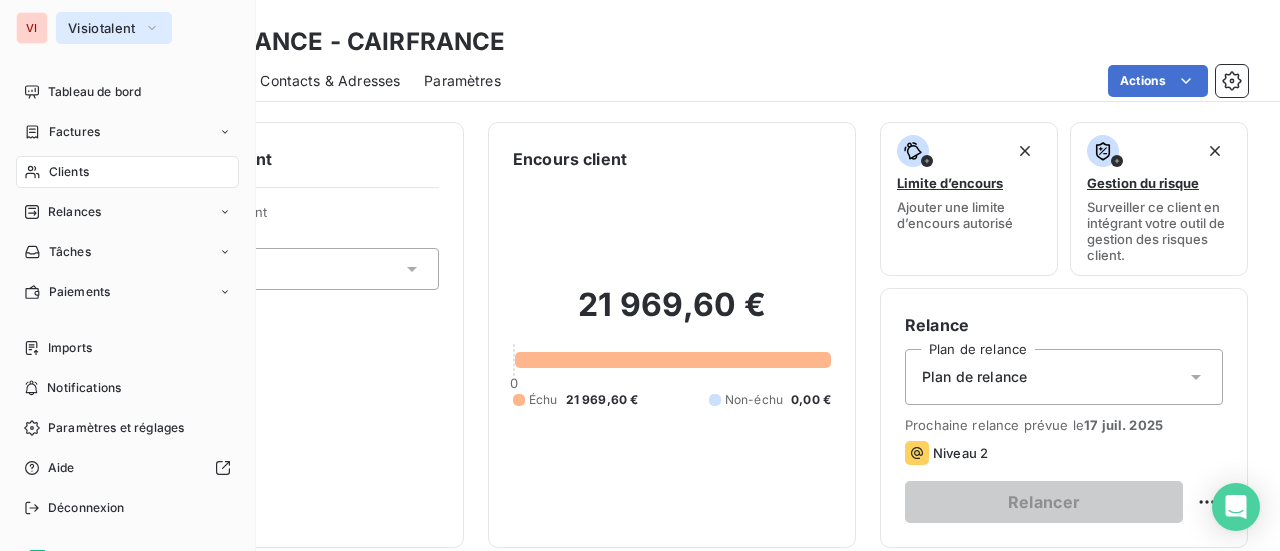 click on "Visiotalent" at bounding box center (102, 28) 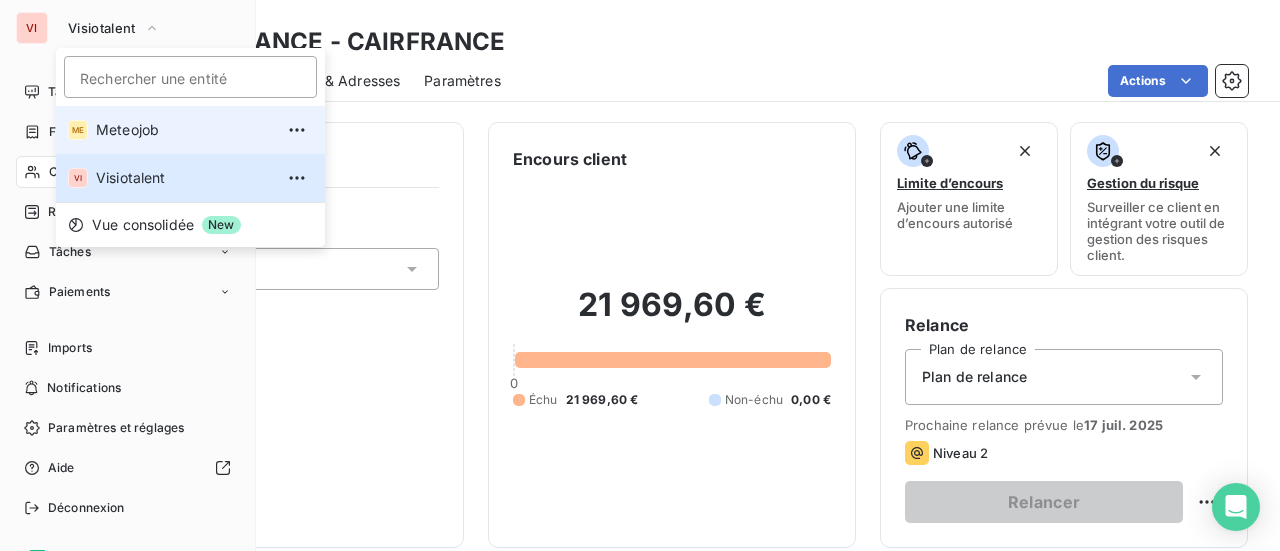 click on "Meteojob" at bounding box center (184, 130) 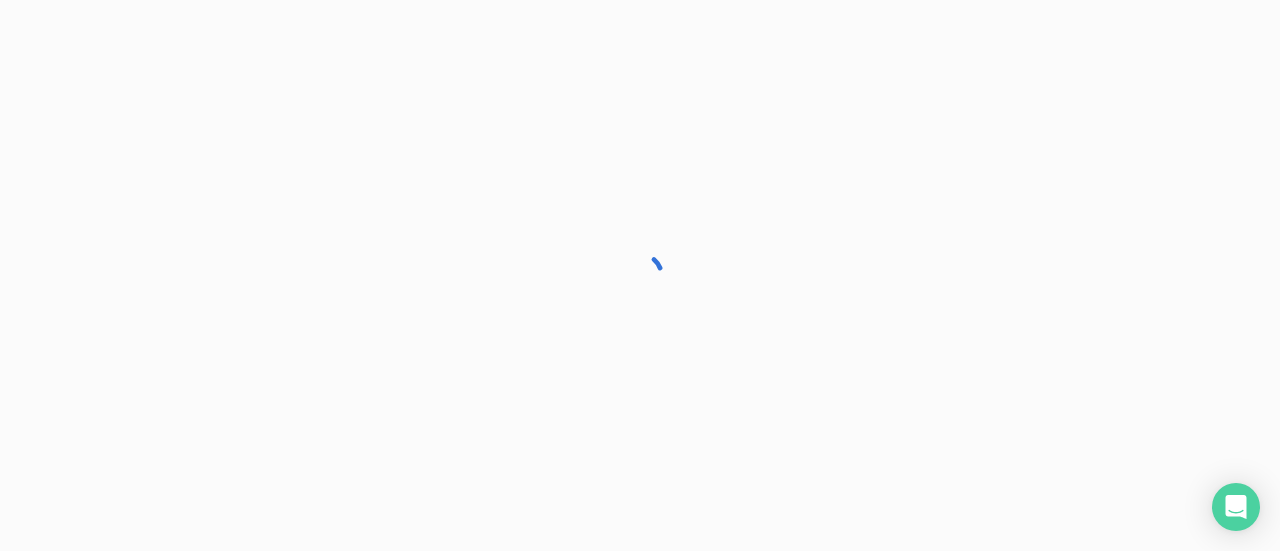 scroll, scrollTop: 0, scrollLeft: 0, axis: both 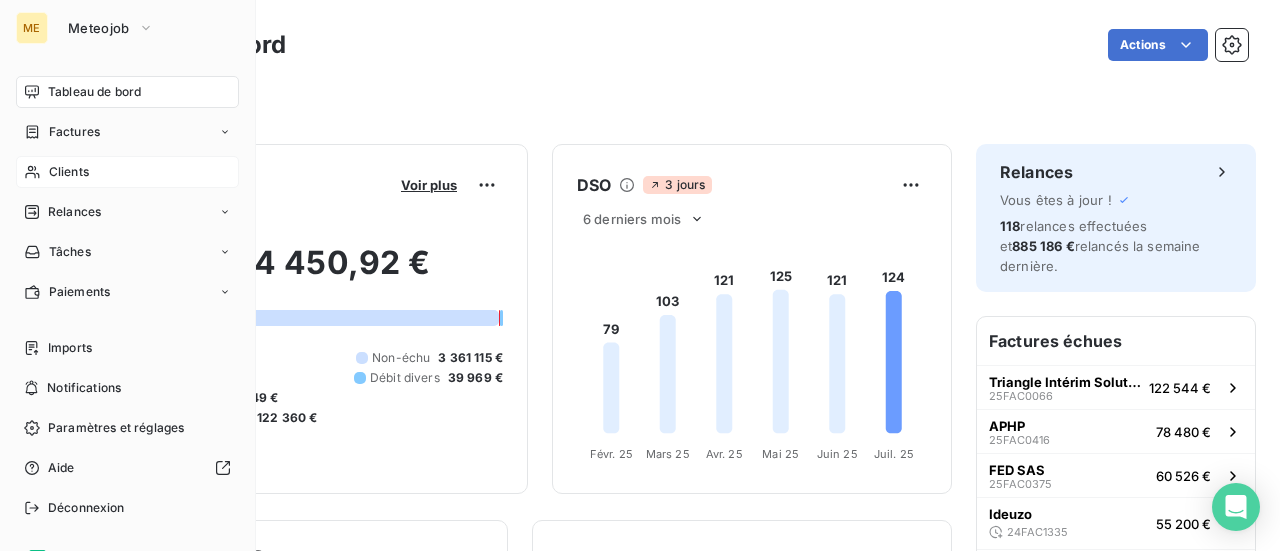 click on "Clients" at bounding box center (69, 172) 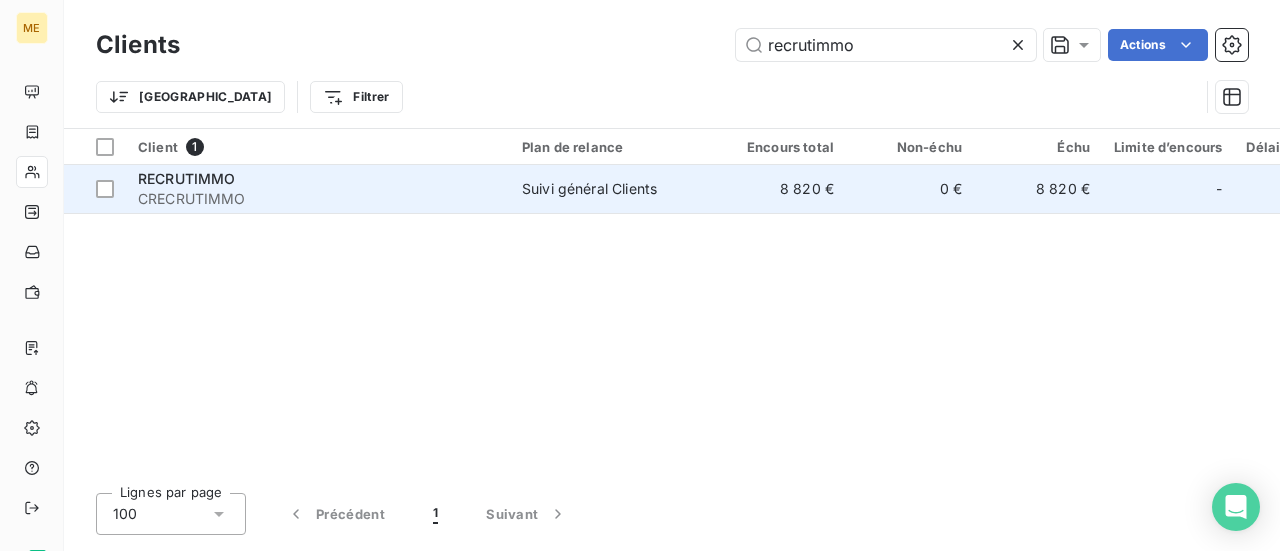 type on "recrutimmo" 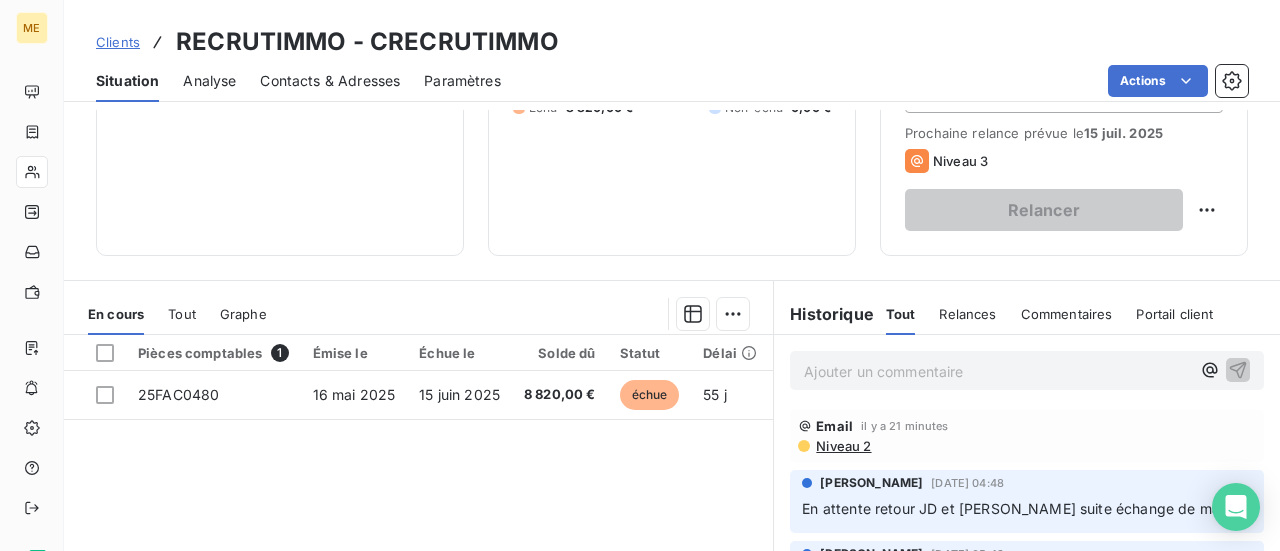 scroll, scrollTop: 300, scrollLeft: 0, axis: vertical 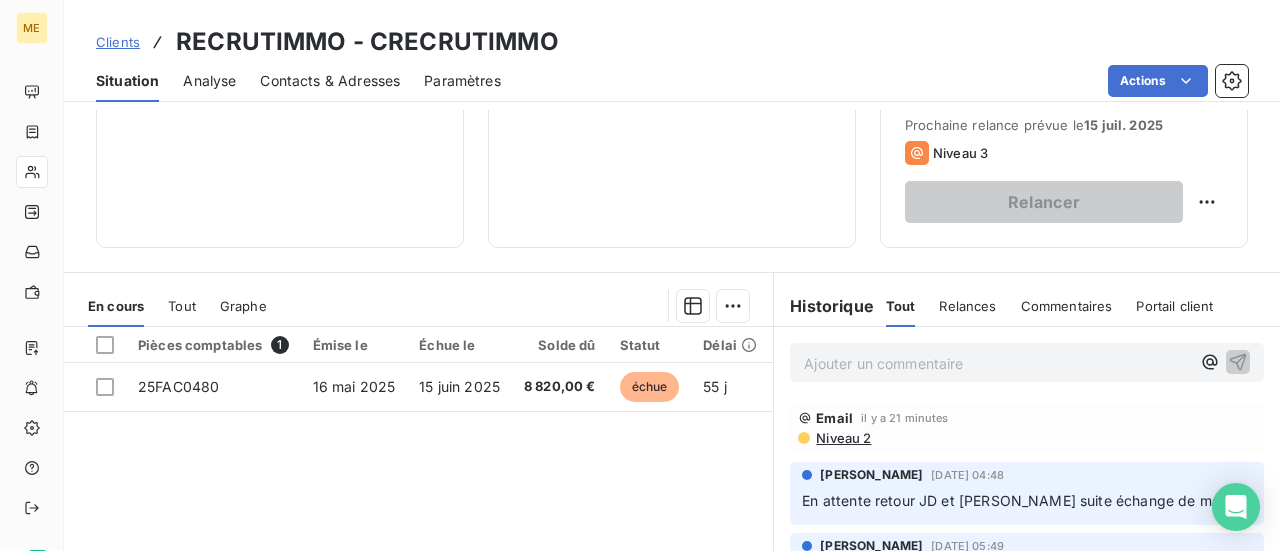 click on "Ajouter un commentaire ﻿" at bounding box center (997, 363) 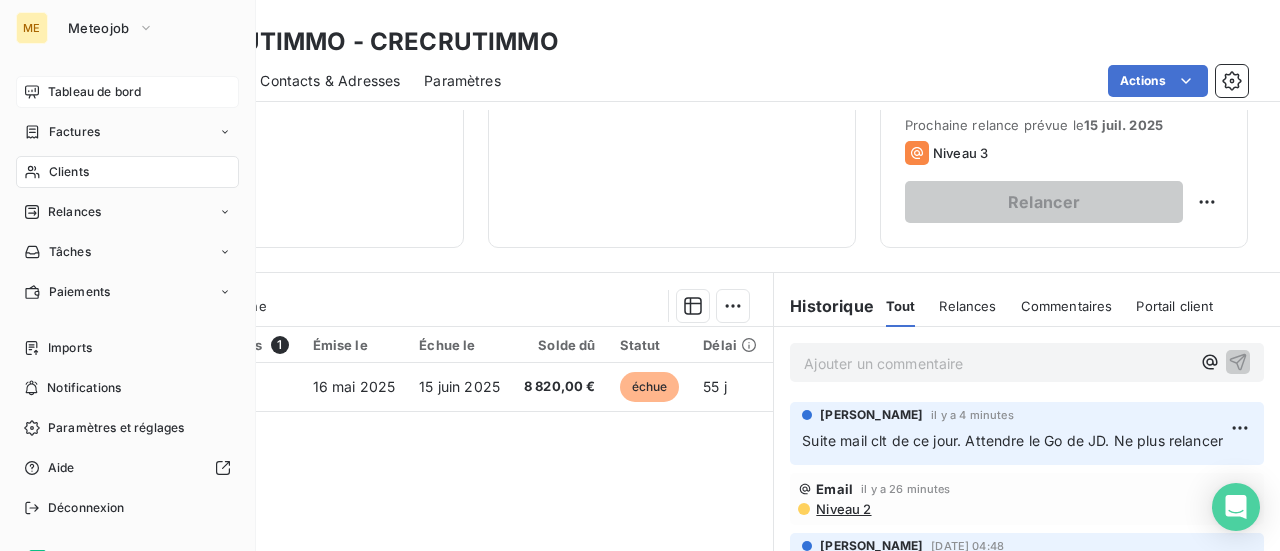 click on "Tableau de bord" at bounding box center [94, 92] 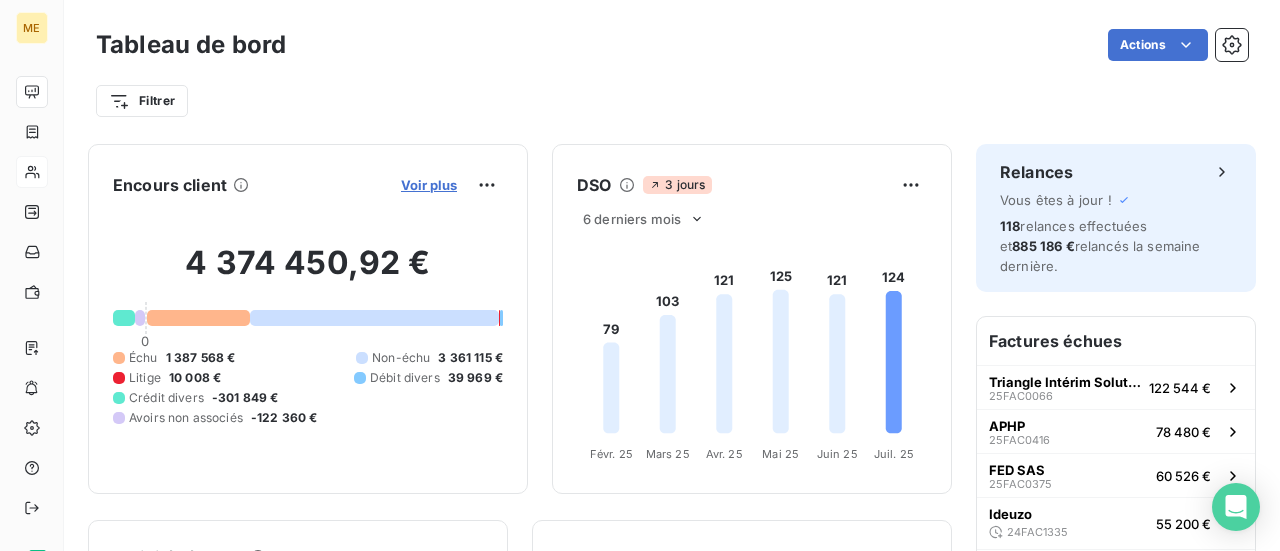 click on "Voir plus" at bounding box center [429, 185] 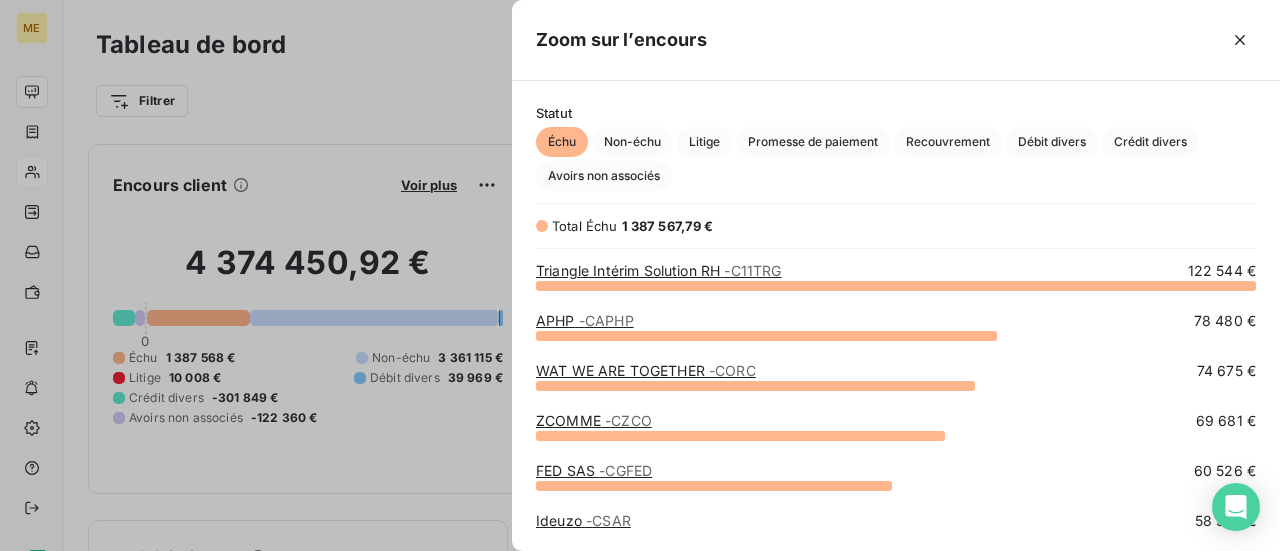 scroll, scrollTop: 16, scrollLeft: 16, axis: both 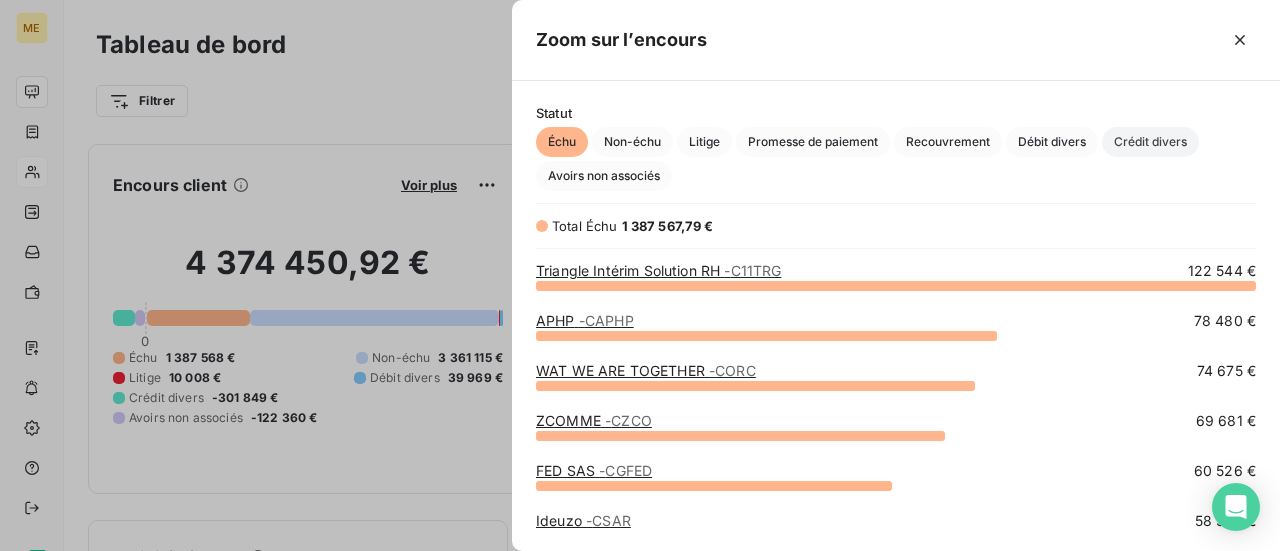 click on "Crédit divers" at bounding box center [1150, 142] 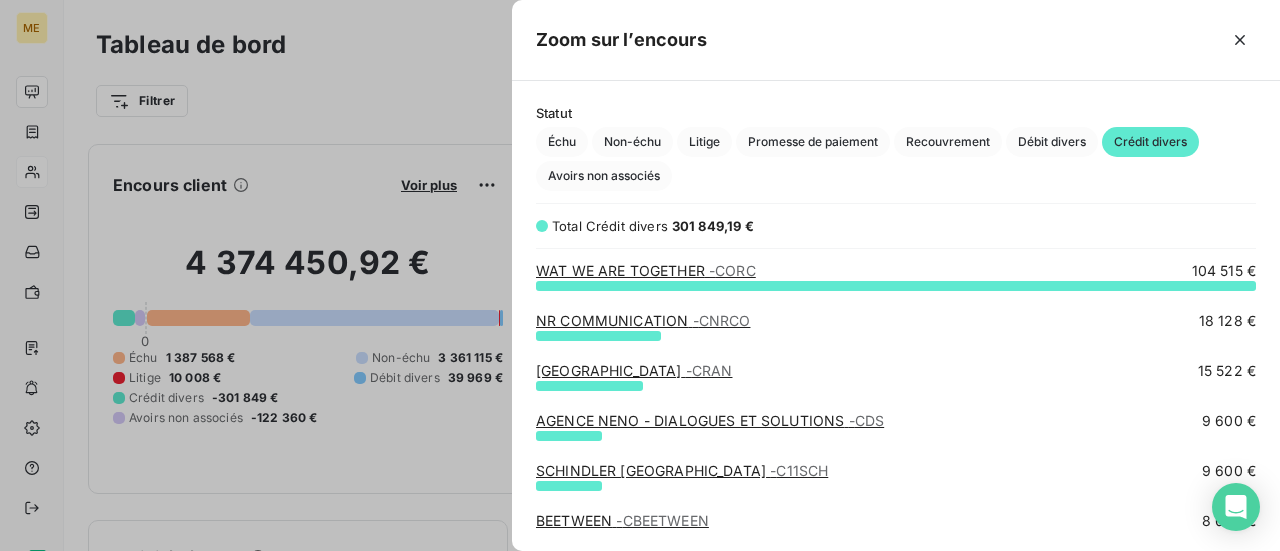 scroll, scrollTop: 16, scrollLeft: 16, axis: both 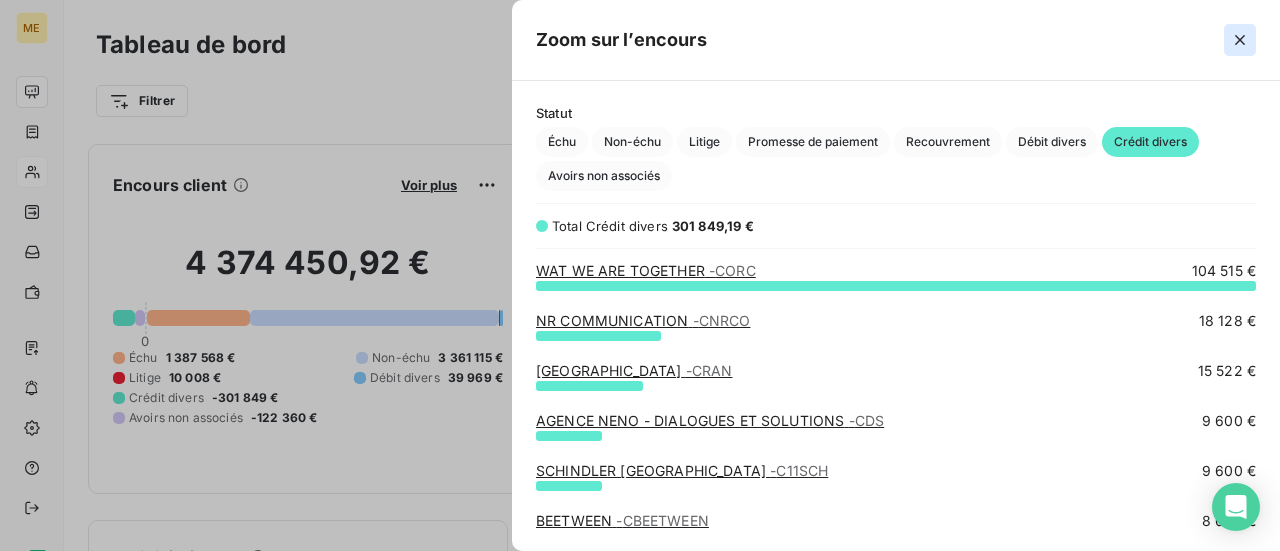 click 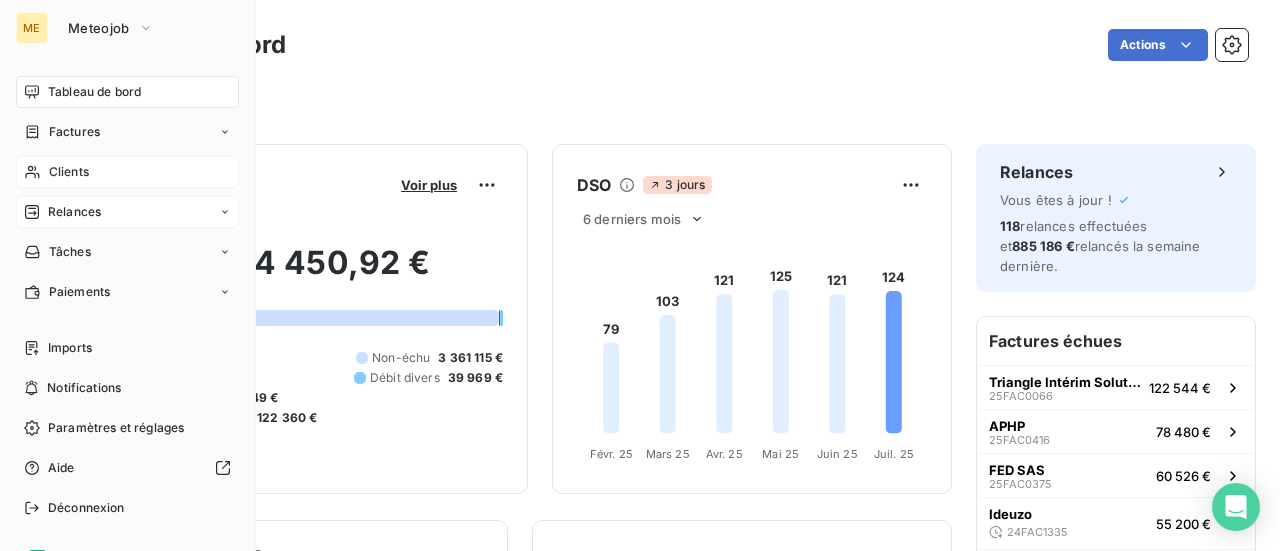 click on "Relances" at bounding box center [74, 212] 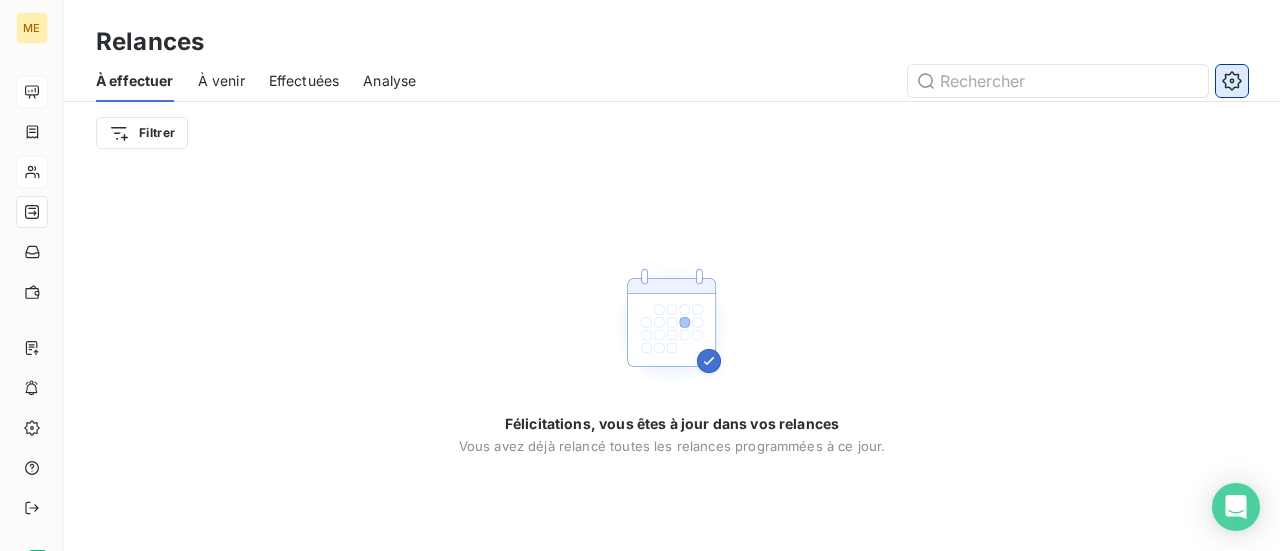 click 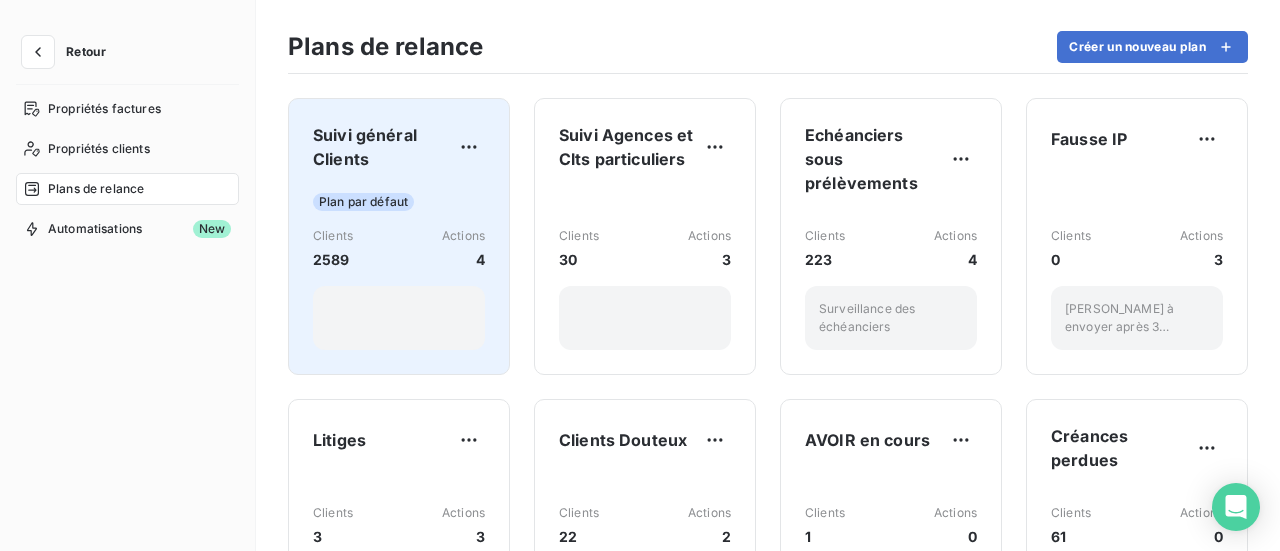 click on "Suivi général Clients Plan par défaut Clients 2589 Actions 4" at bounding box center [399, 236] 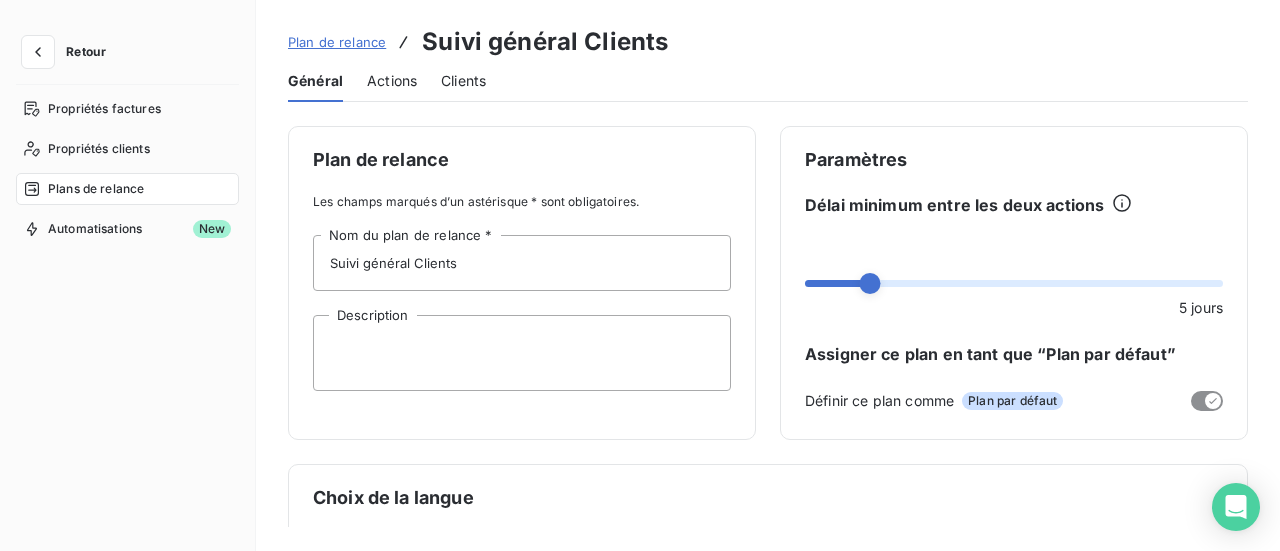 click on "Actions" at bounding box center [392, 81] 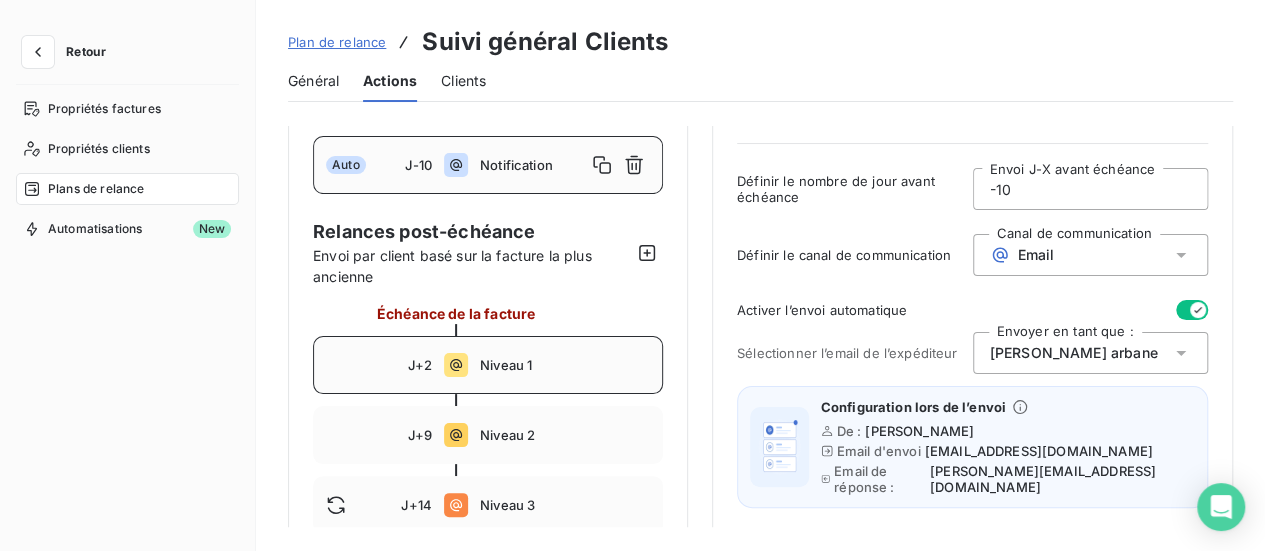 scroll, scrollTop: 200, scrollLeft: 0, axis: vertical 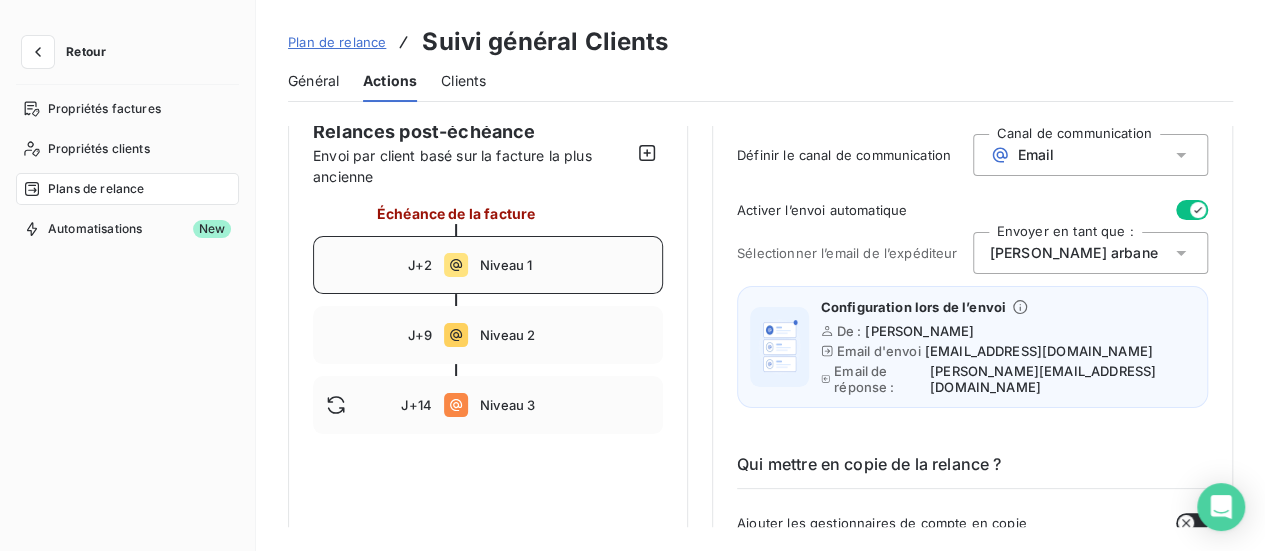 click on "Niveau 1" at bounding box center [565, 265] 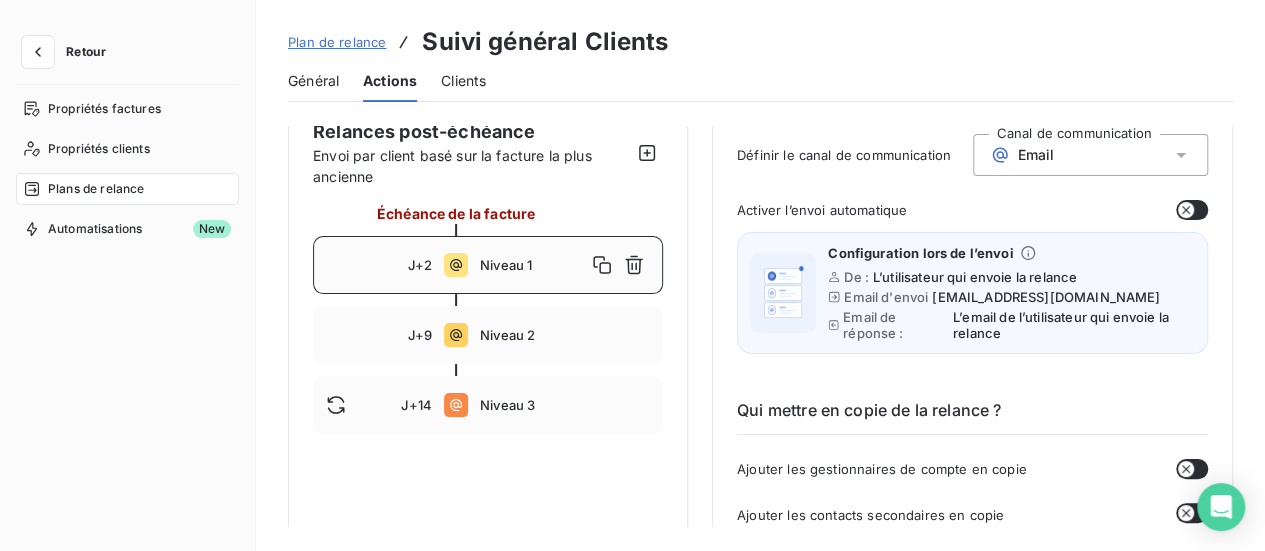 click at bounding box center (1192, 210) 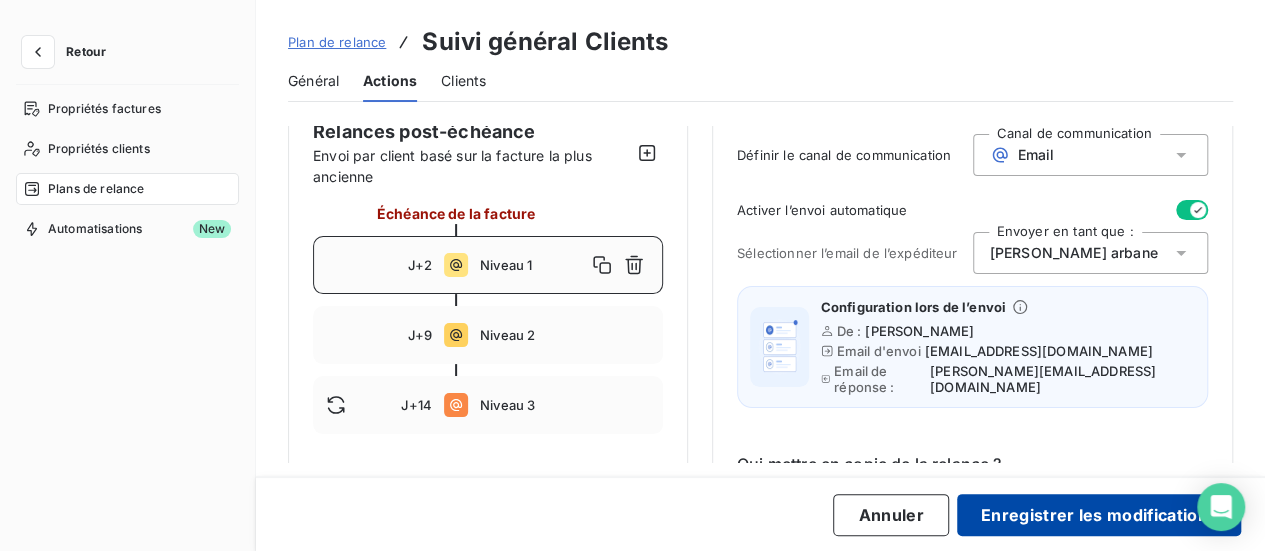 click on "Enregistrer les modifications" at bounding box center (1099, 515) 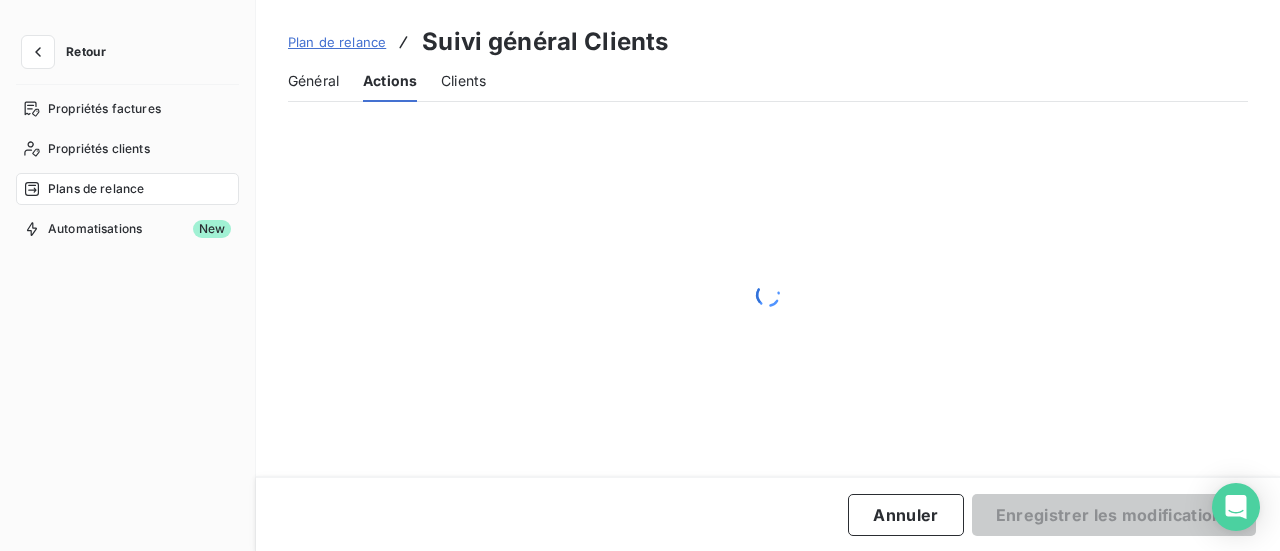 scroll, scrollTop: 195, scrollLeft: 0, axis: vertical 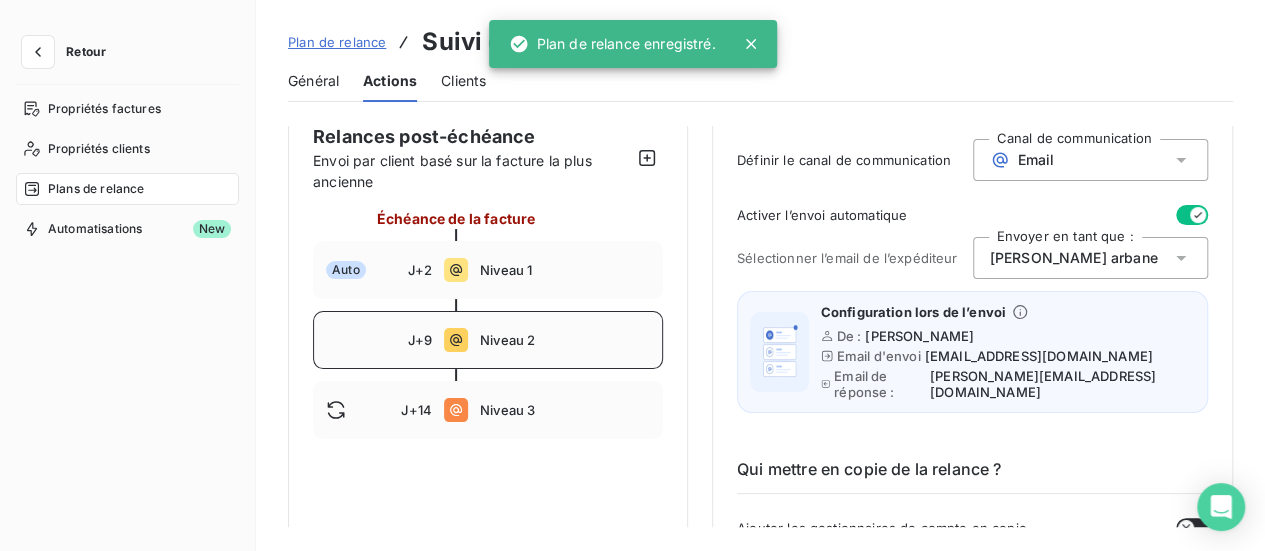 click on "Niveau 2" at bounding box center (565, 340) 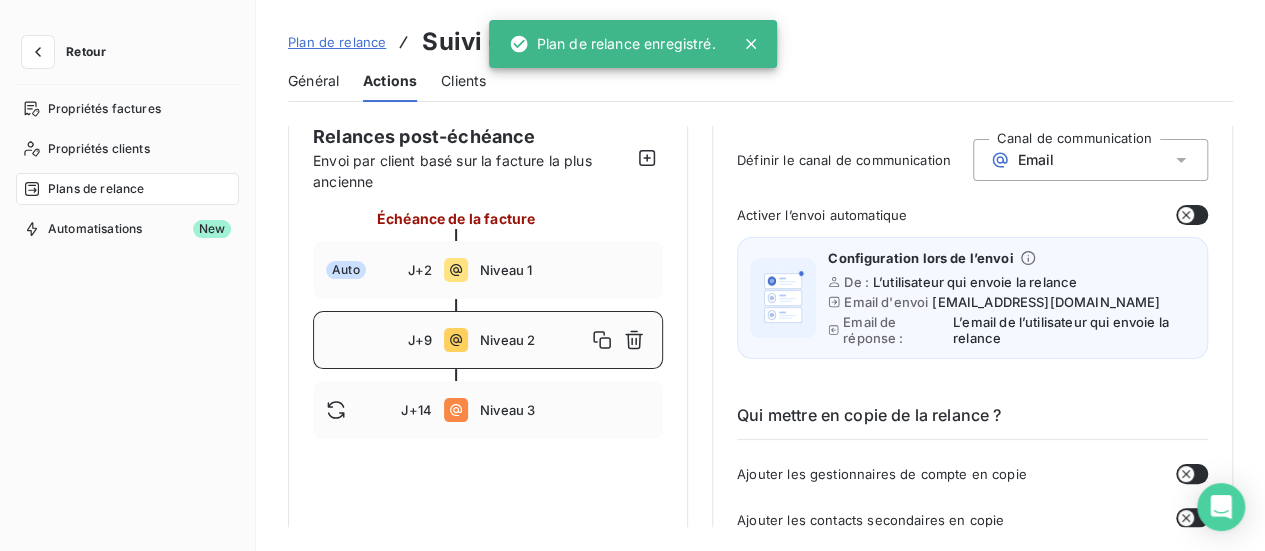 click at bounding box center [1192, 215] 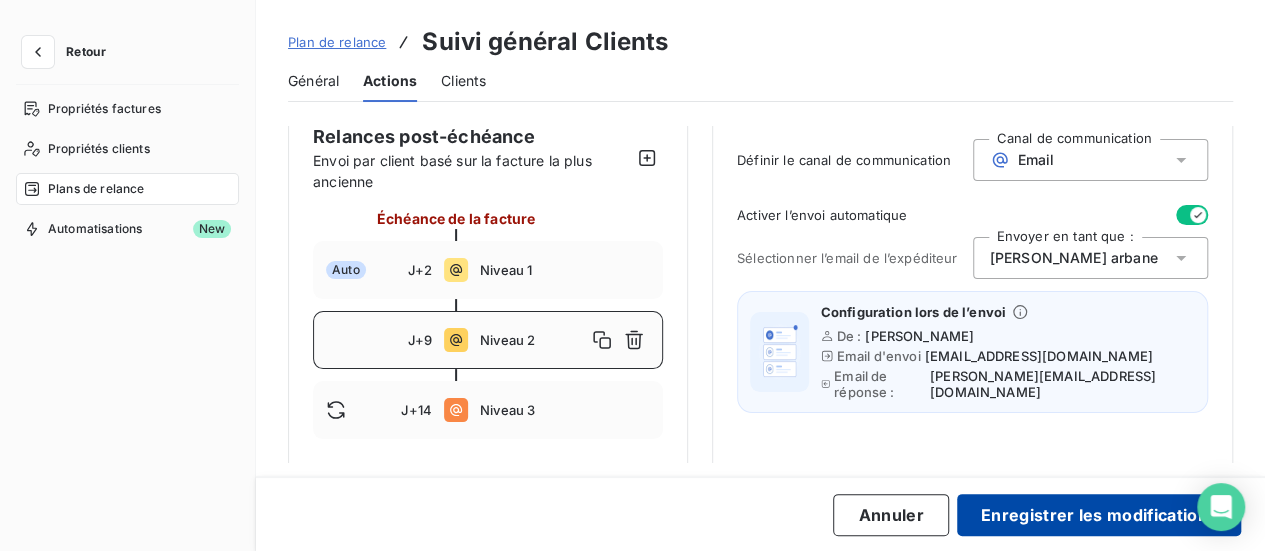 click on "Enregistrer les modifications" at bounding box center [1099, 515] 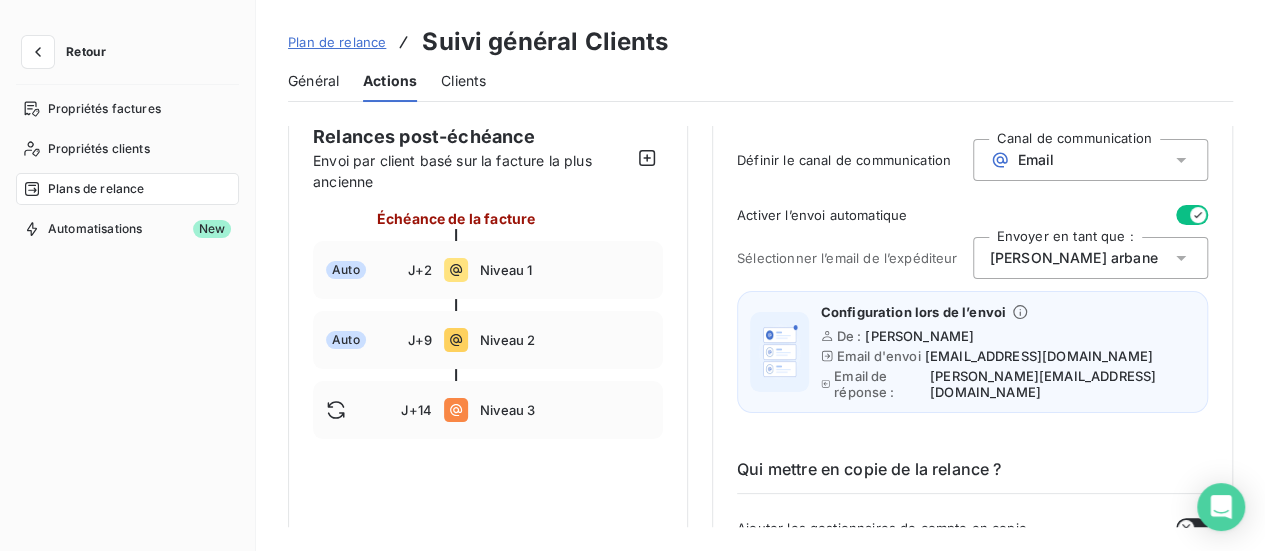 click on "Plan de relance" at bounding box center [337, 42] 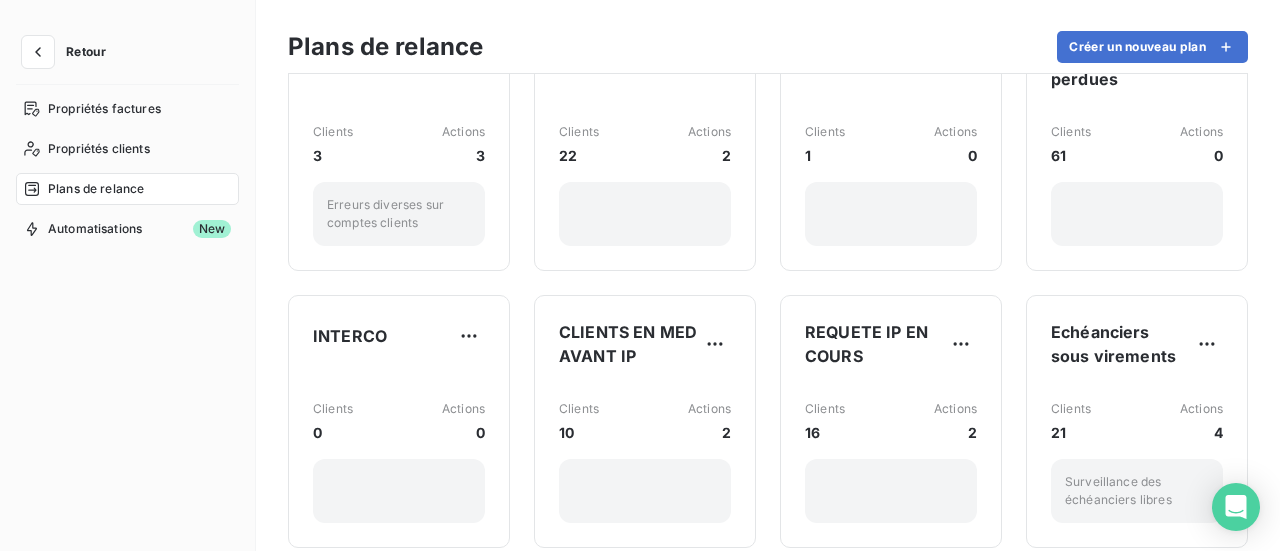 scroll, scrollTop: 400, scrollLeft: 0, axis: vertical 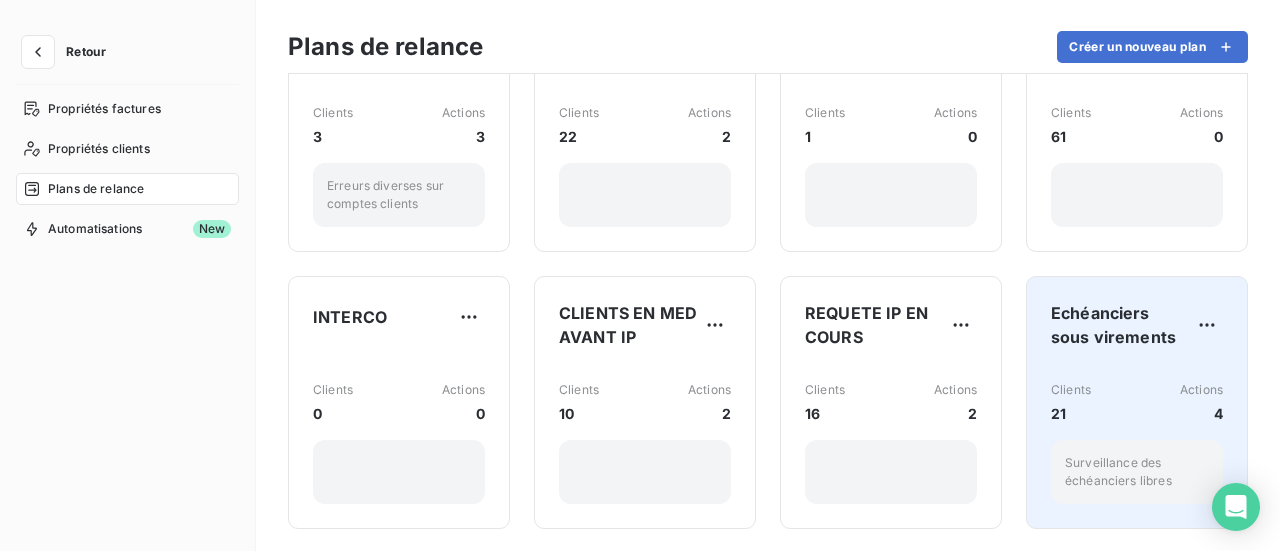 click on "Clients 21 Actions 4" at bounding box center [1137, 402] 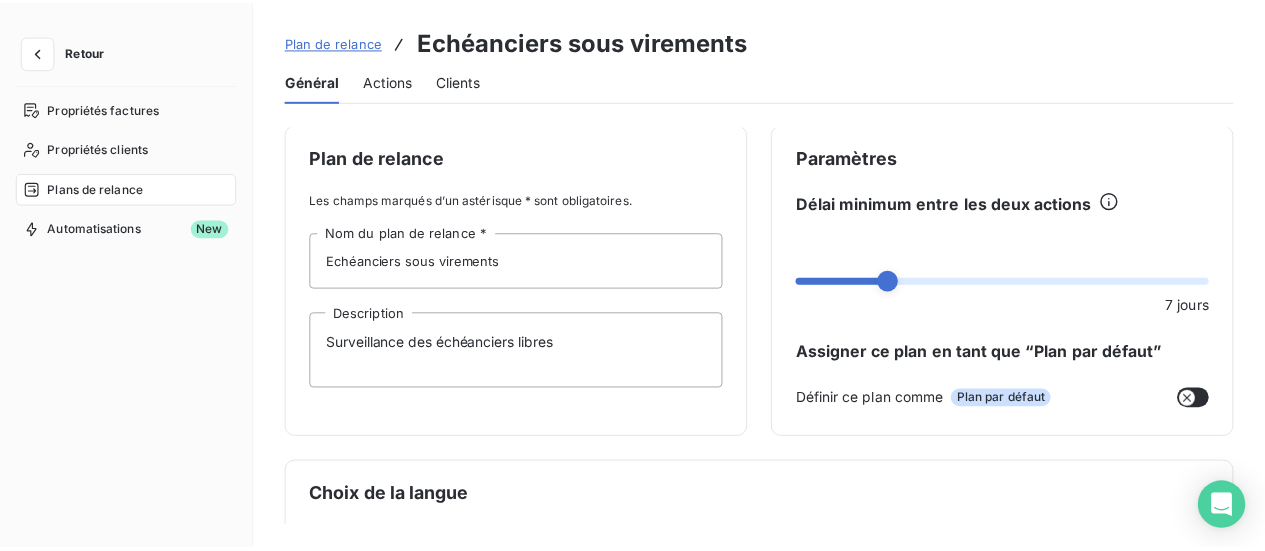 scroll, scrollTop: 0, scrollLeft: 0, axis: both 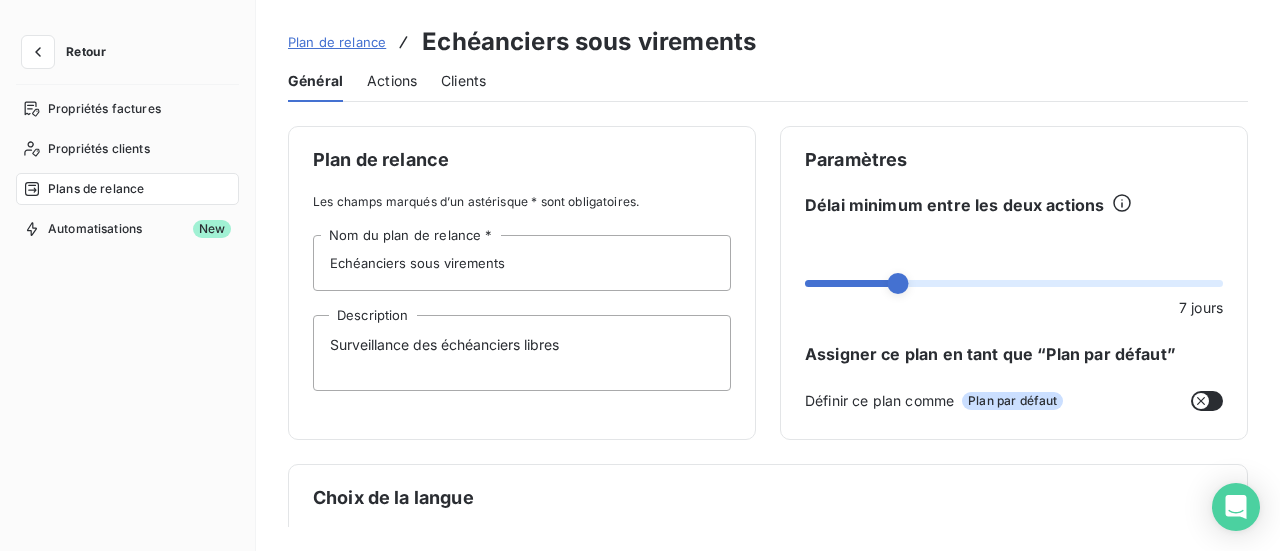 click on "Actions" at bounding box center [392, 81] 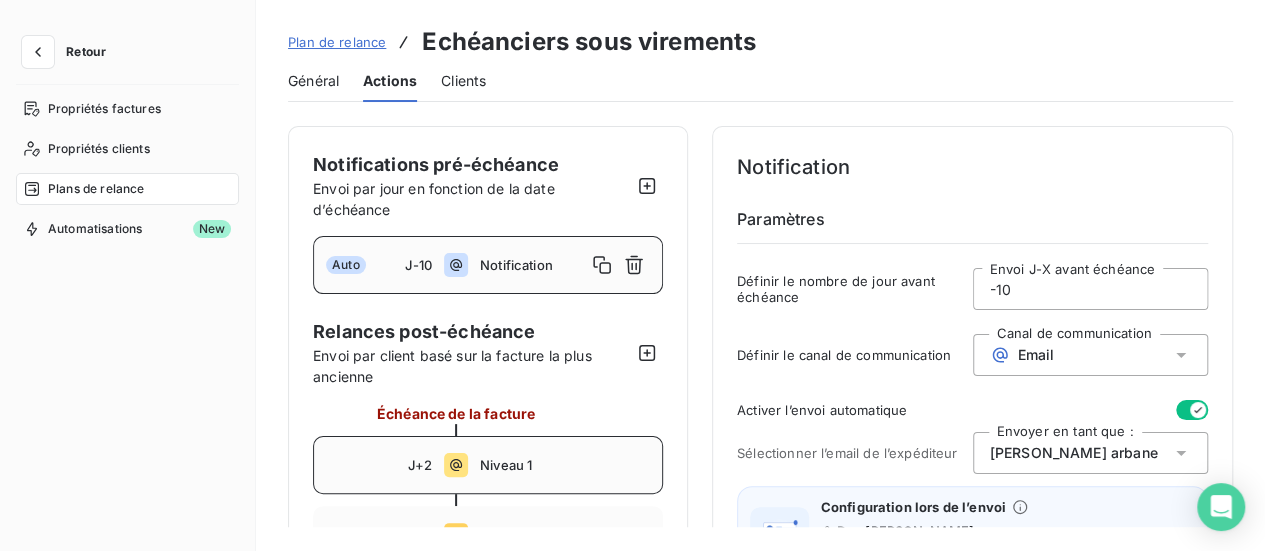 click on "Niveau 1" at bounding box center (565, 465) 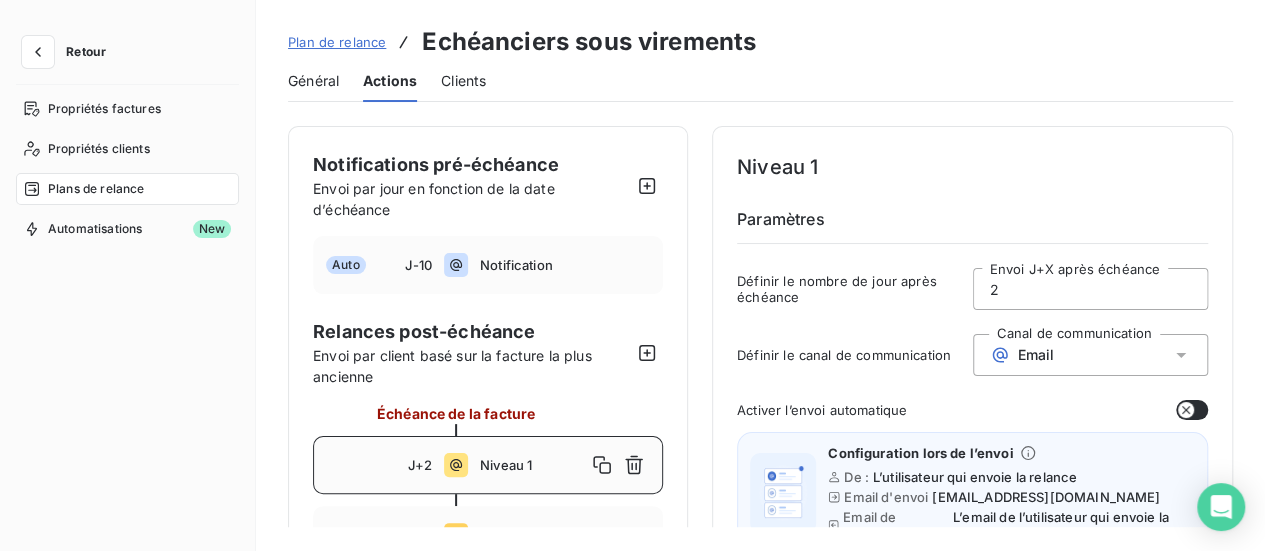 click at bounding box center [1192, 410] 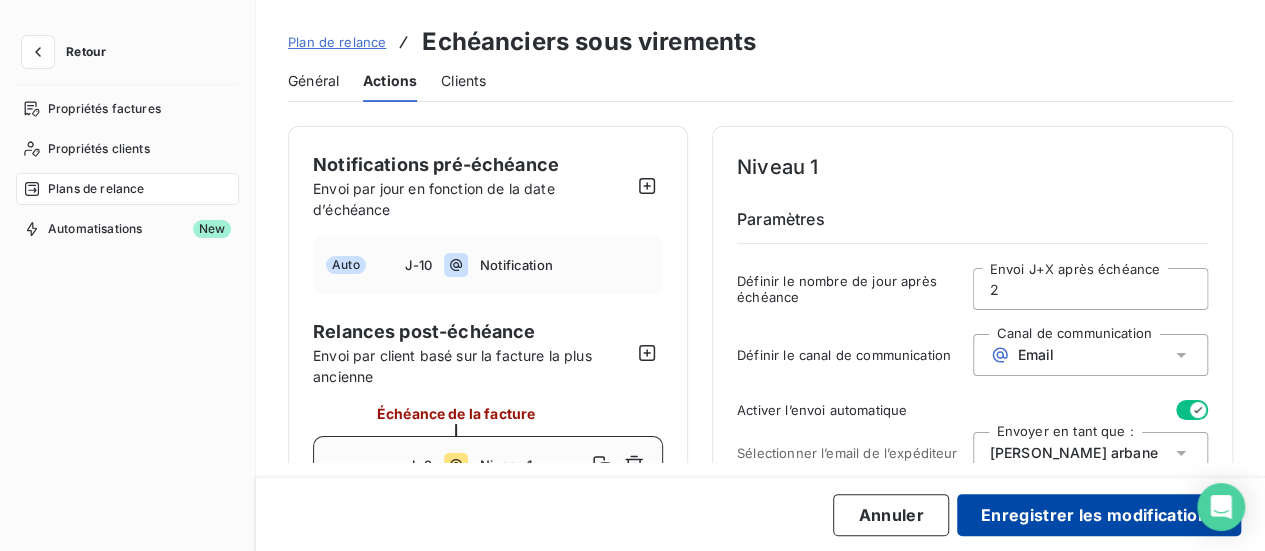 click on "Enregistrer les modifications" at bounding box center [1099, 515] 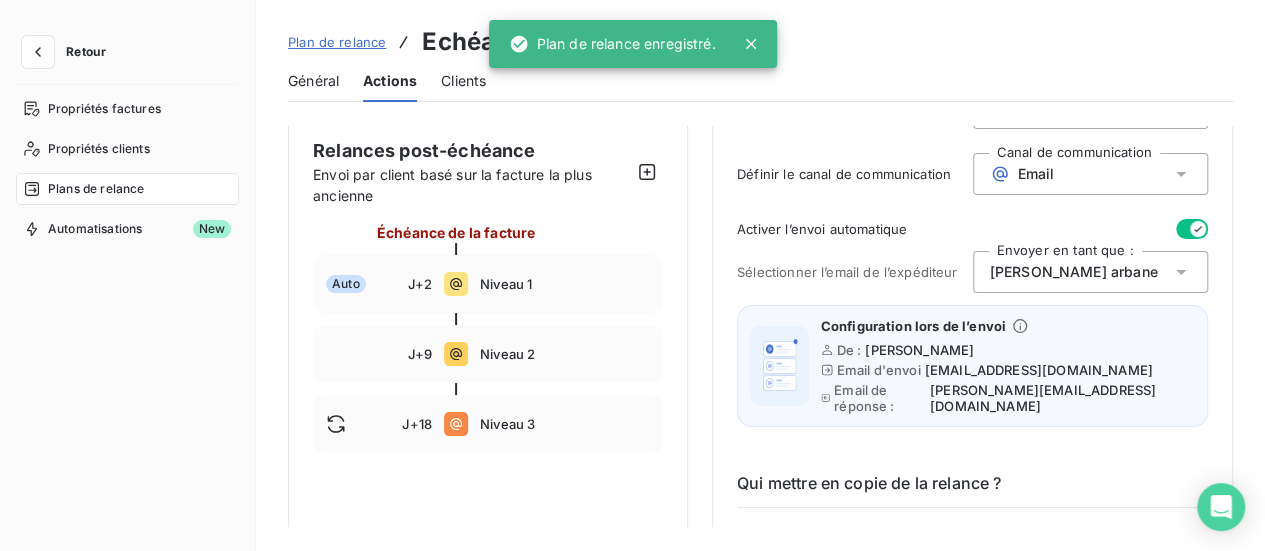 scroll, scrollTop: 200, scrollLeft: 0, axis: vertical 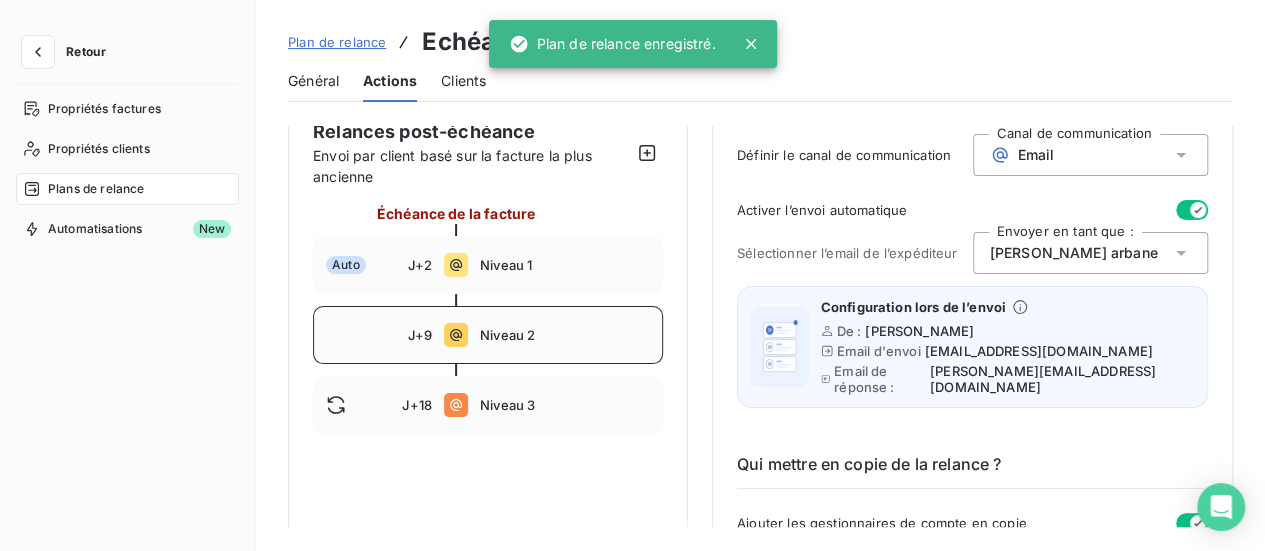 click on "Niveau 2" at bounding box center [565, 335] 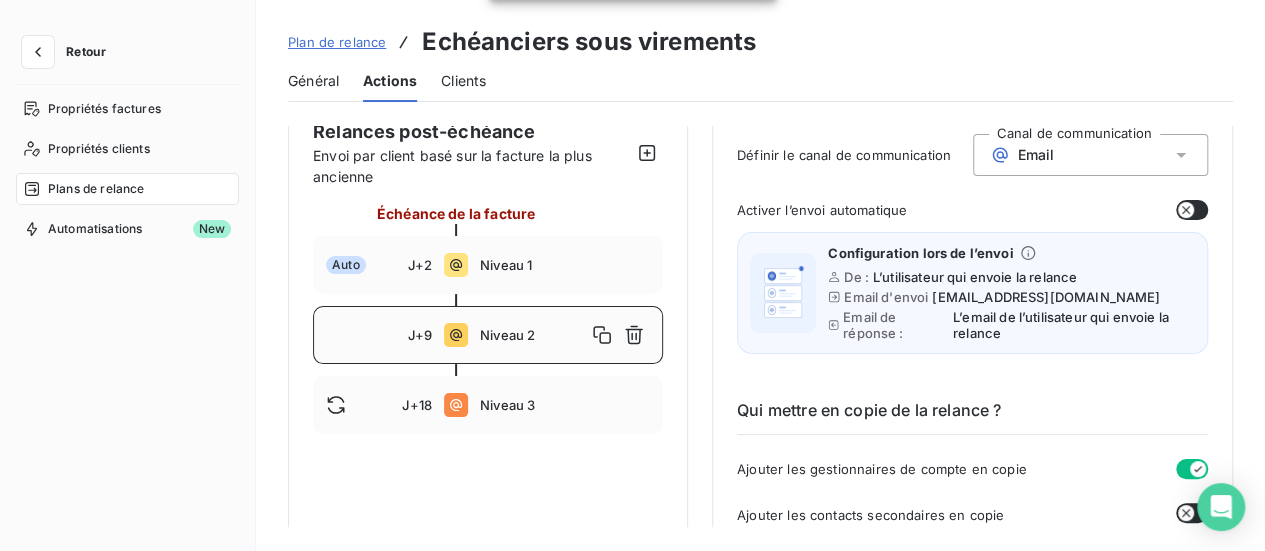 click at bounding box center (1192, 210) 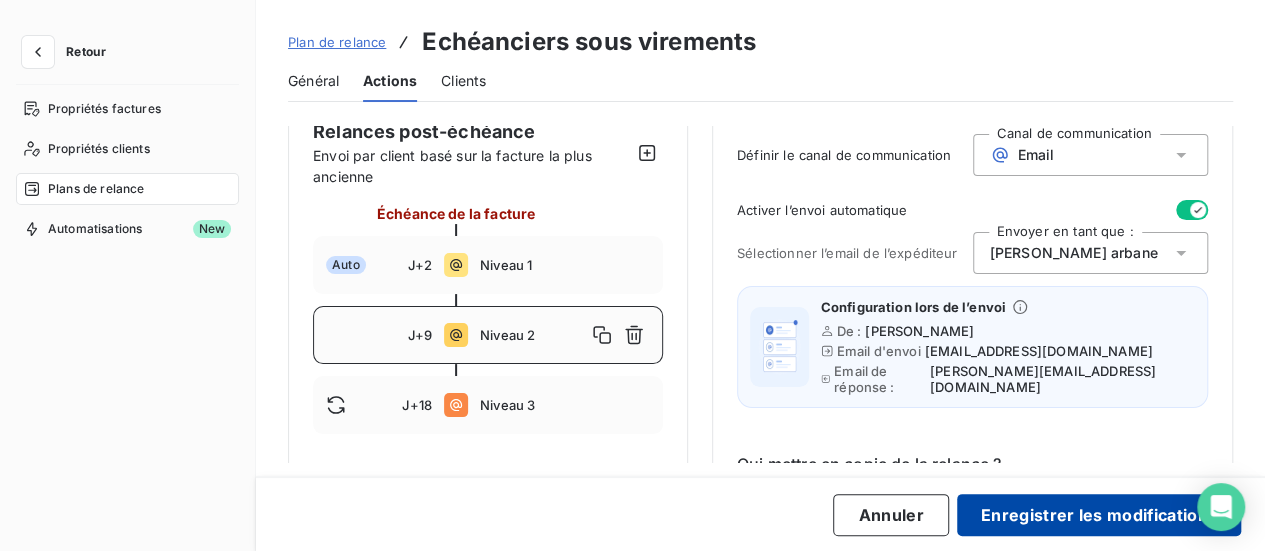 click on "Enregistrer les modifications" at bounding box center (1099, 515) 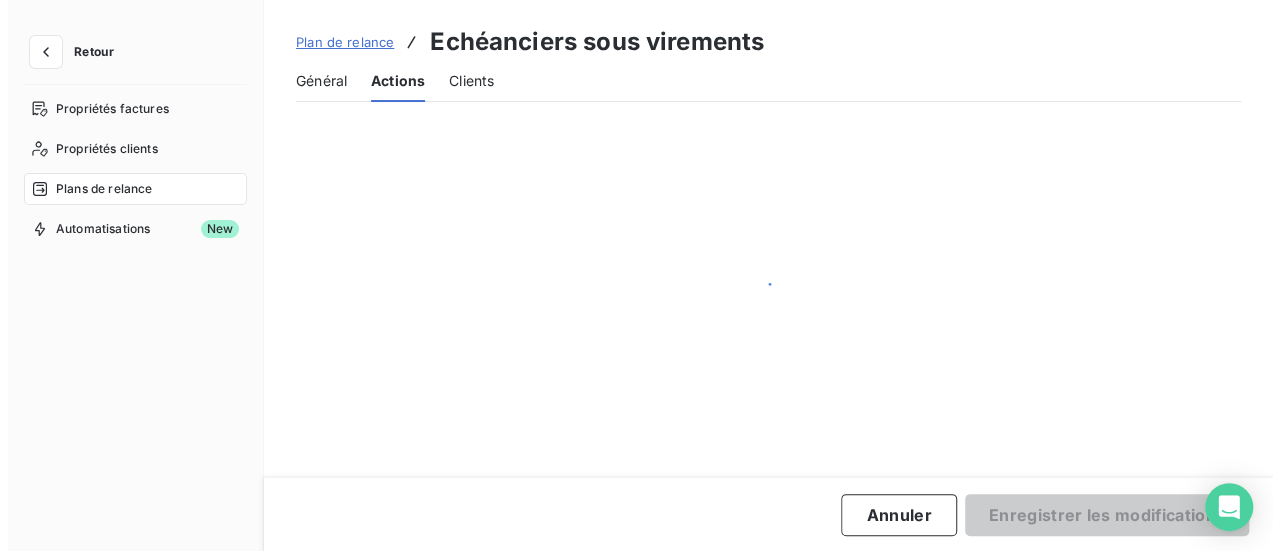 scroll, scrollTop: 195, scrollLeft: 0, axis: vertical 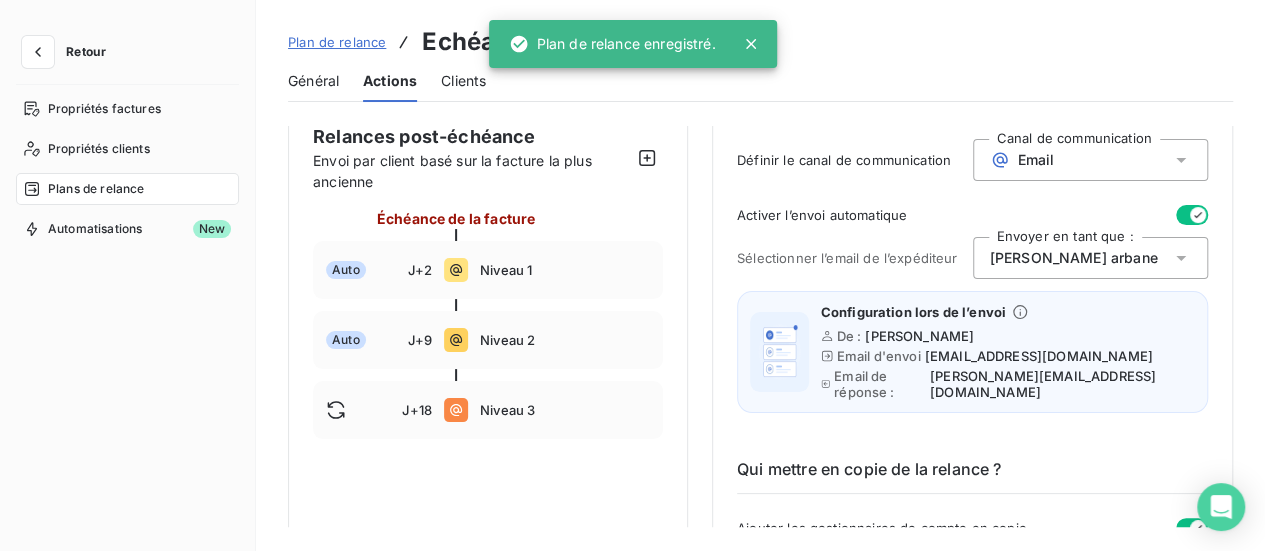 click on "Plan de relance" at bounding box center [337, 42] 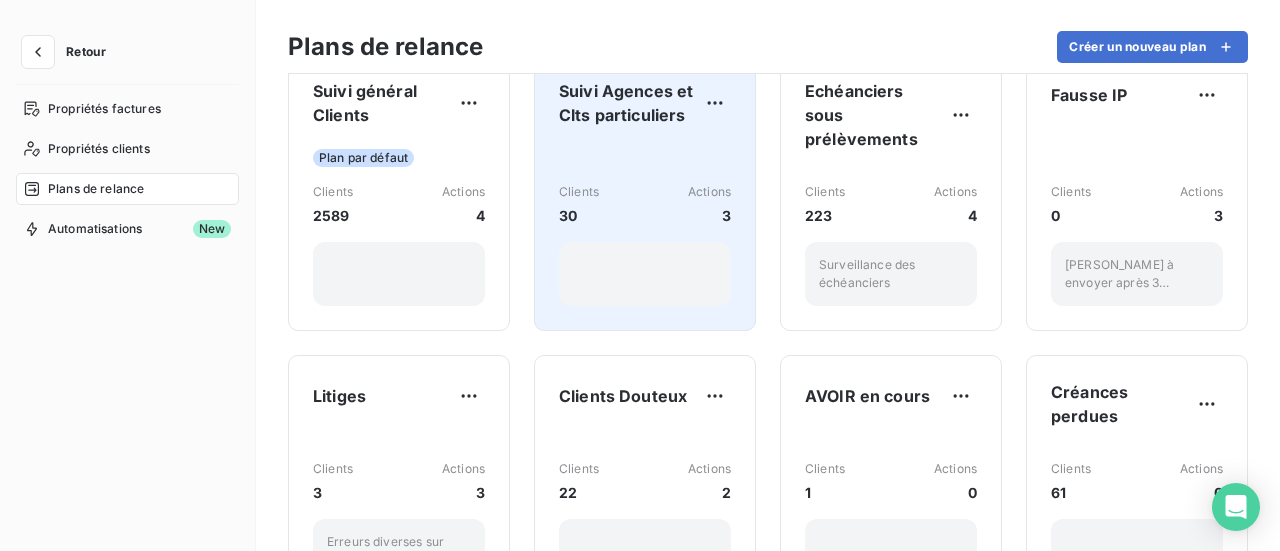 scroll, scrollTop: 0, scrollLeft: 0, axis: both 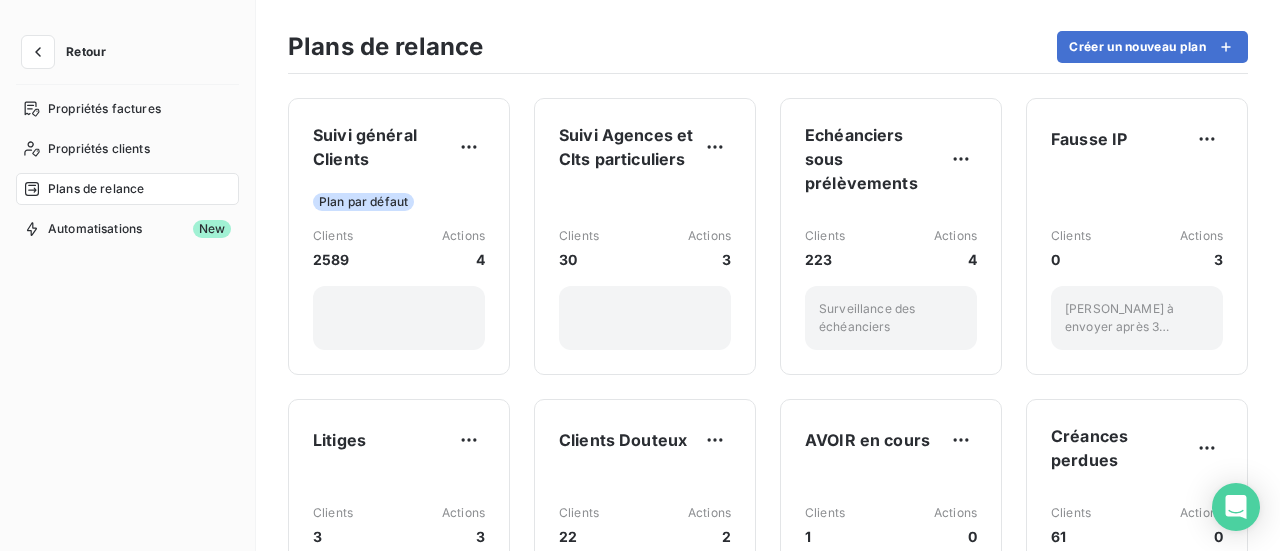 click on "Retour" at bounding box center [86, 52] 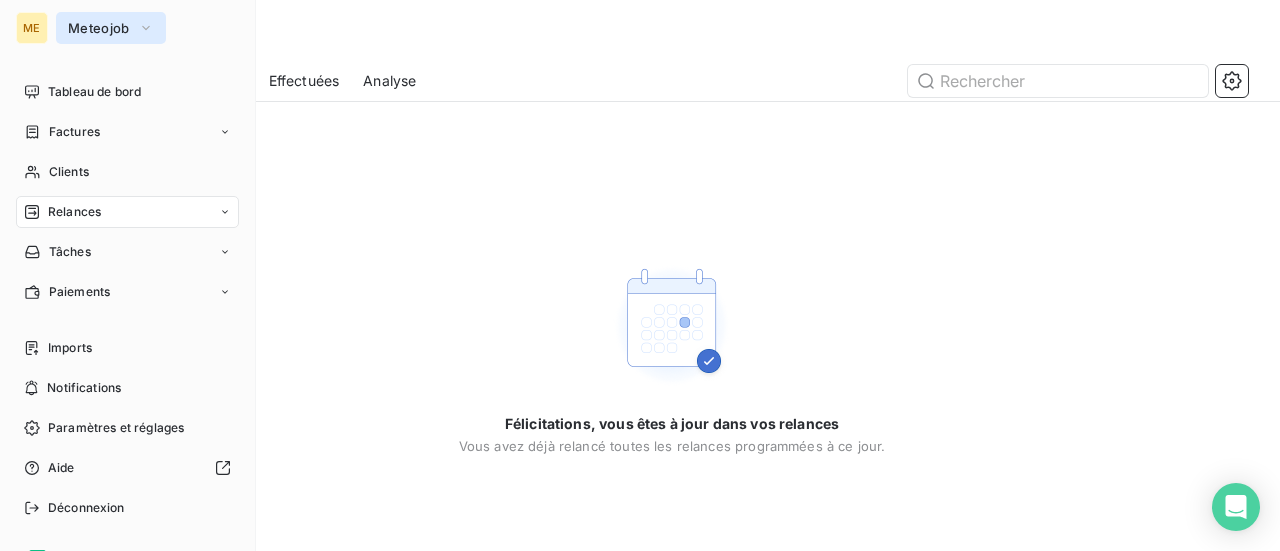 click on "Meteojob" at bounding box center [99, 28] 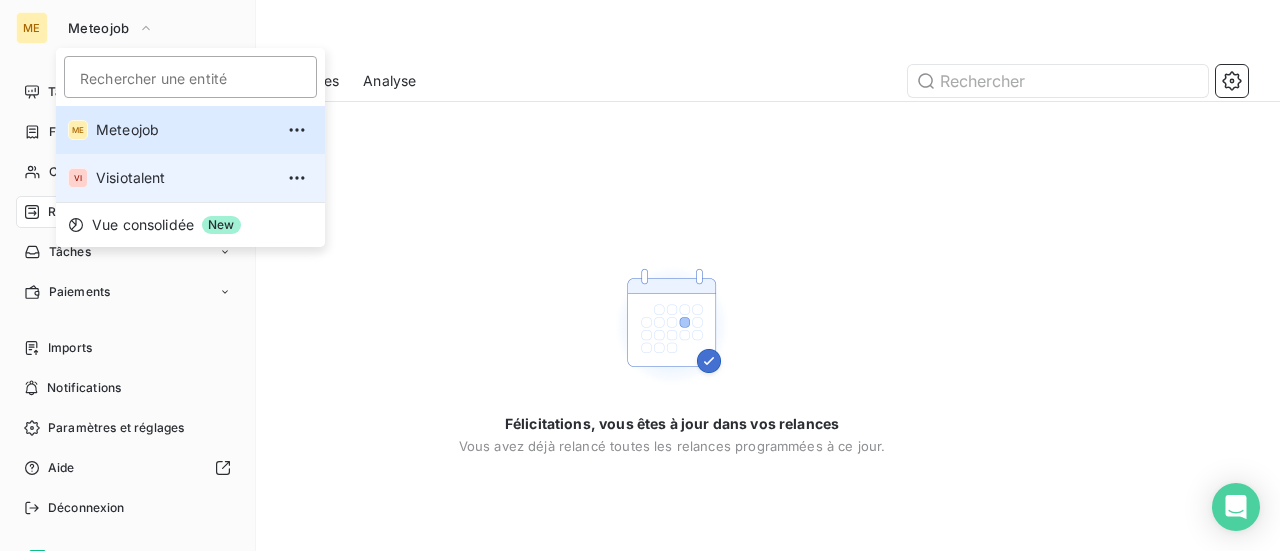 click on "Visiotalent" at bounding box center [184, 178] 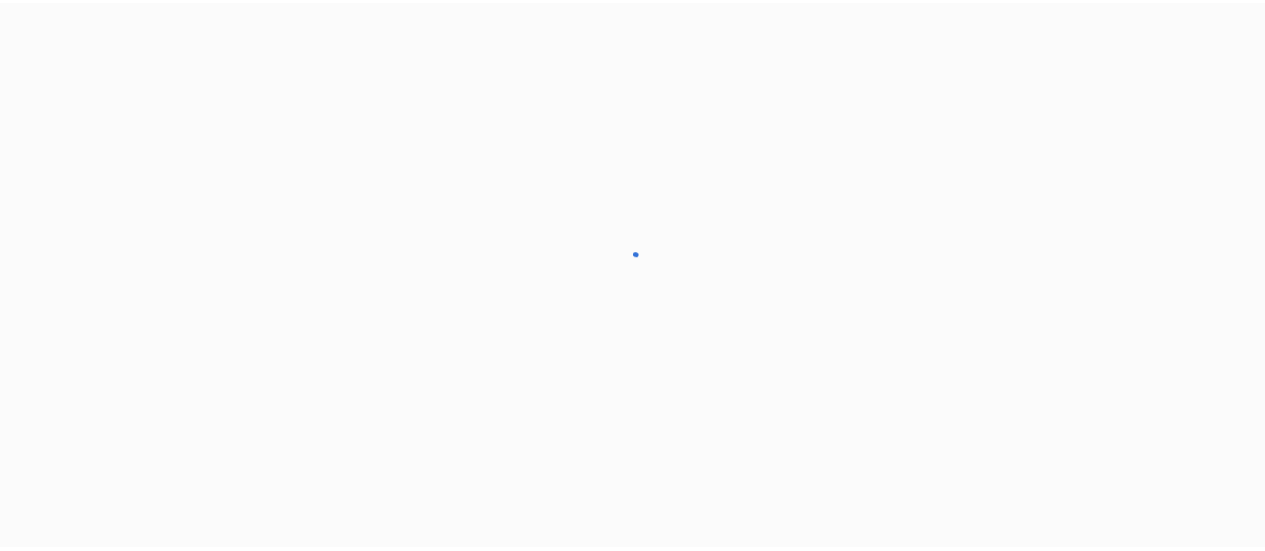 scroll, scrollTop: 0, scrollLeft: 0, axis: both 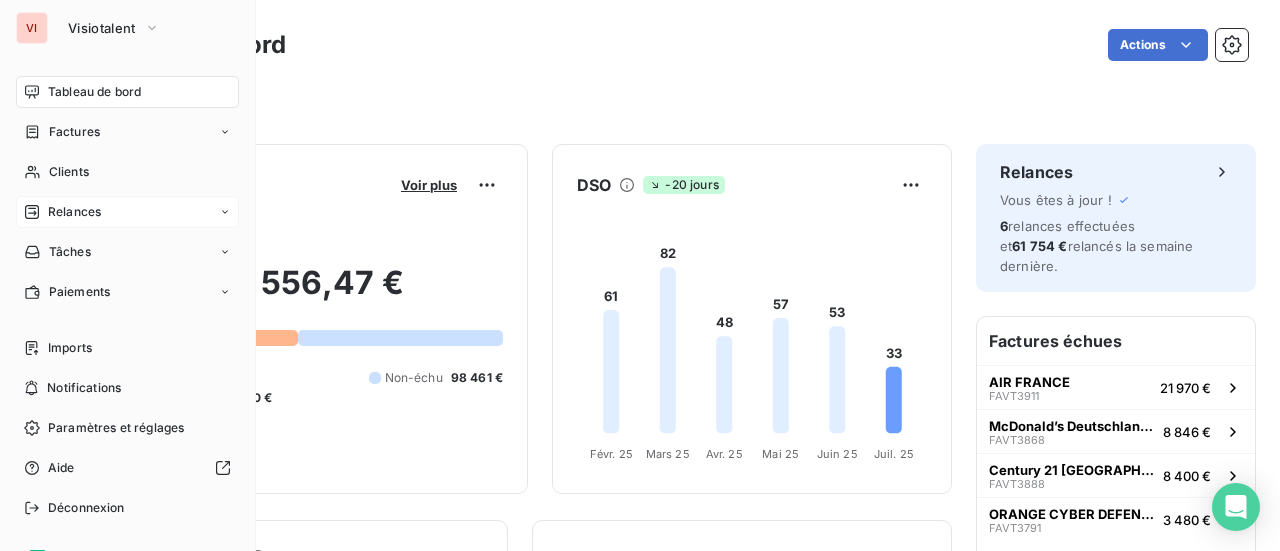 click on "Relances" at bounding box center [74, 212] 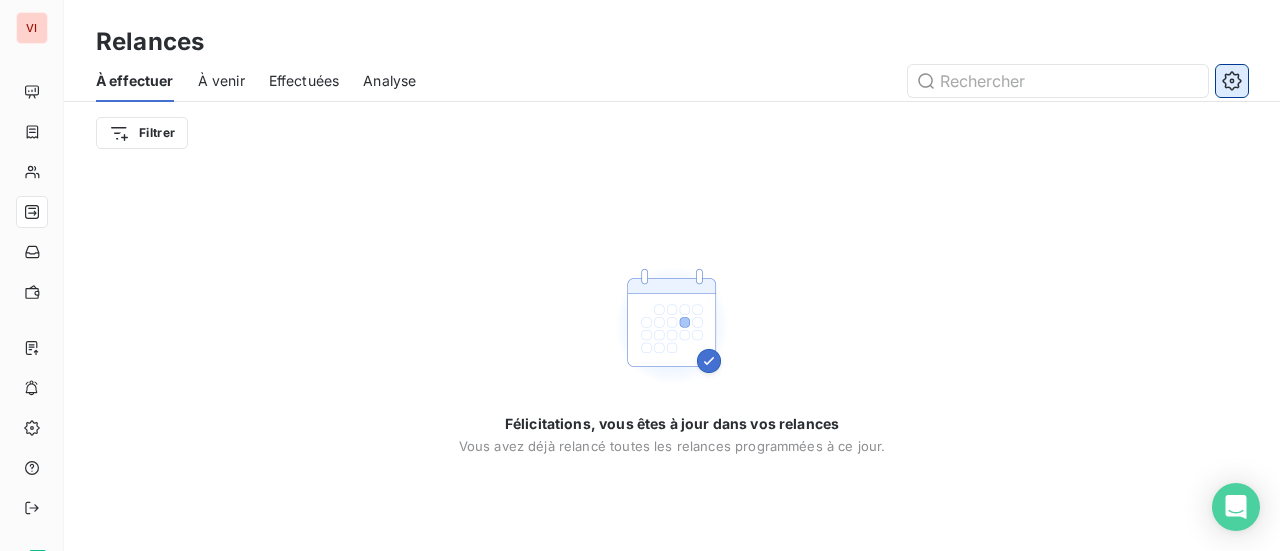click 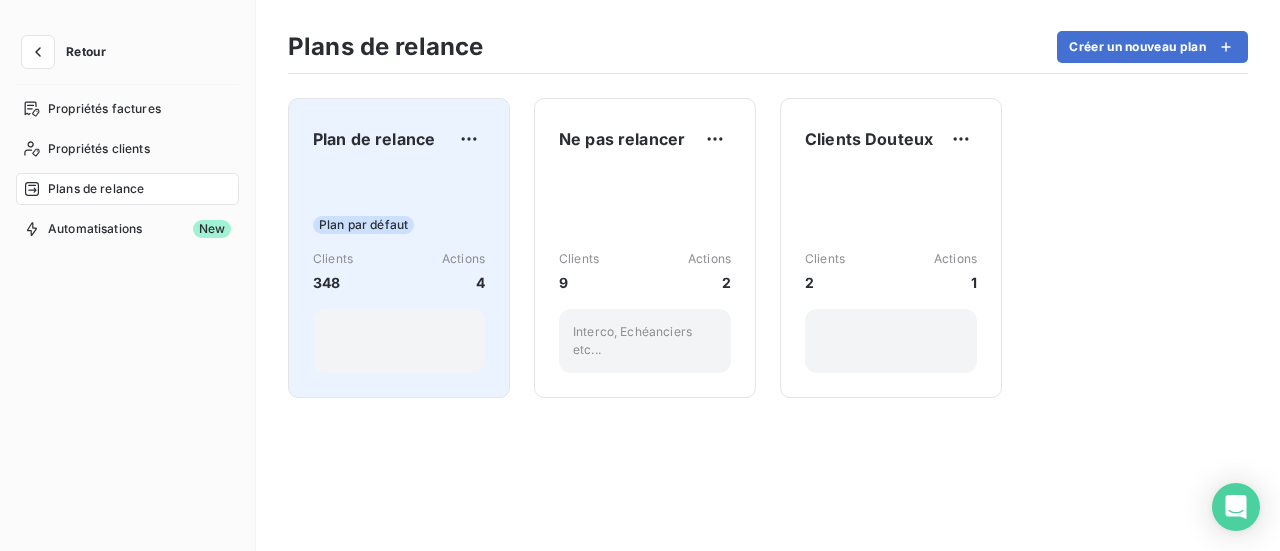 click on "Plan par défaut Clients 348 Actions 4" at bounding box center (399, 272) 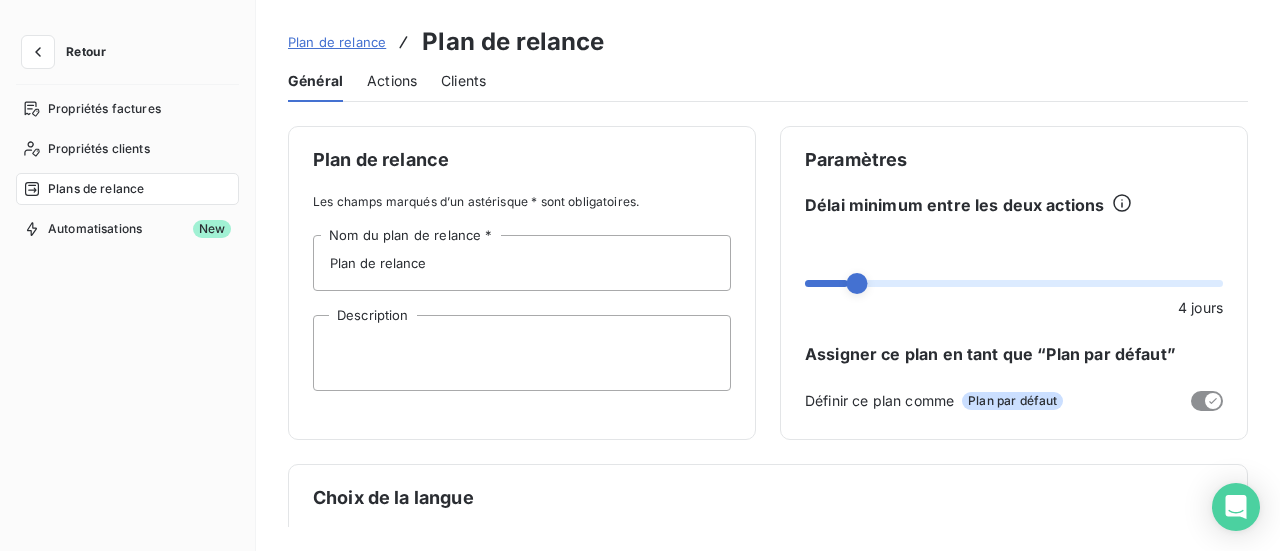 click on "Actions" at bounding box center (392, 81) 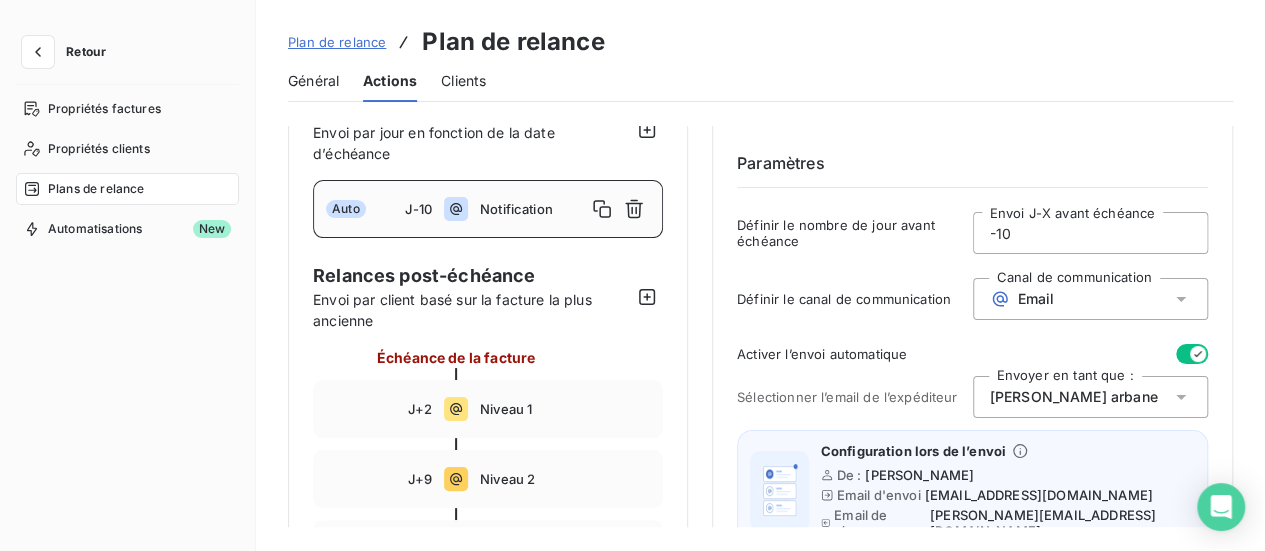 scroll, scrollTop: 100, scrollLeft: 0, axis: vertical 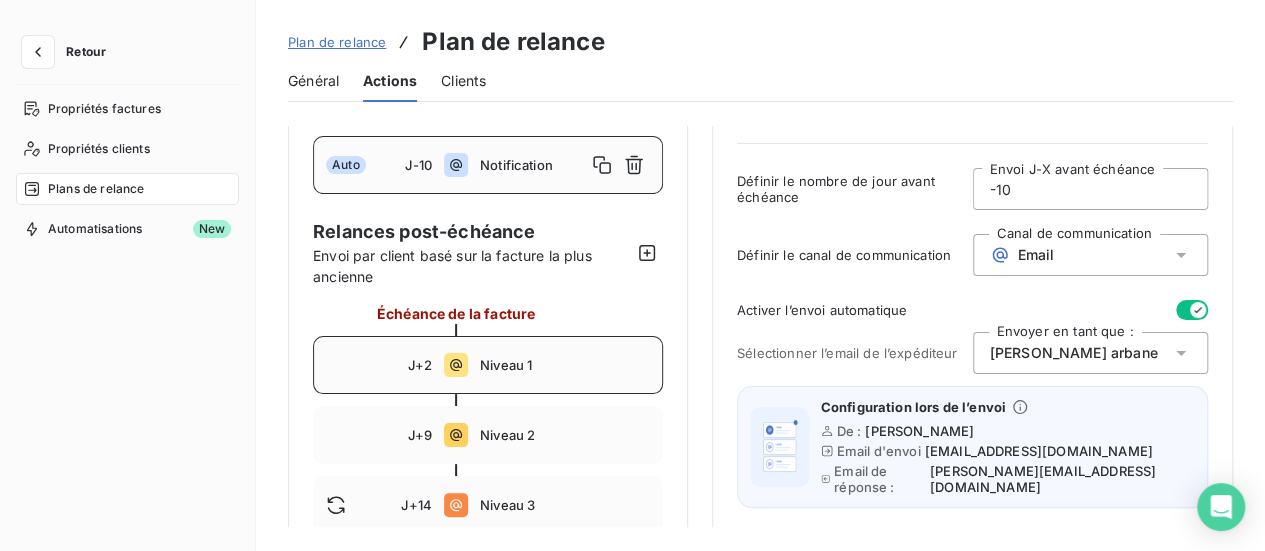 click on "Niveau 1" at bounding box center (565, 365) 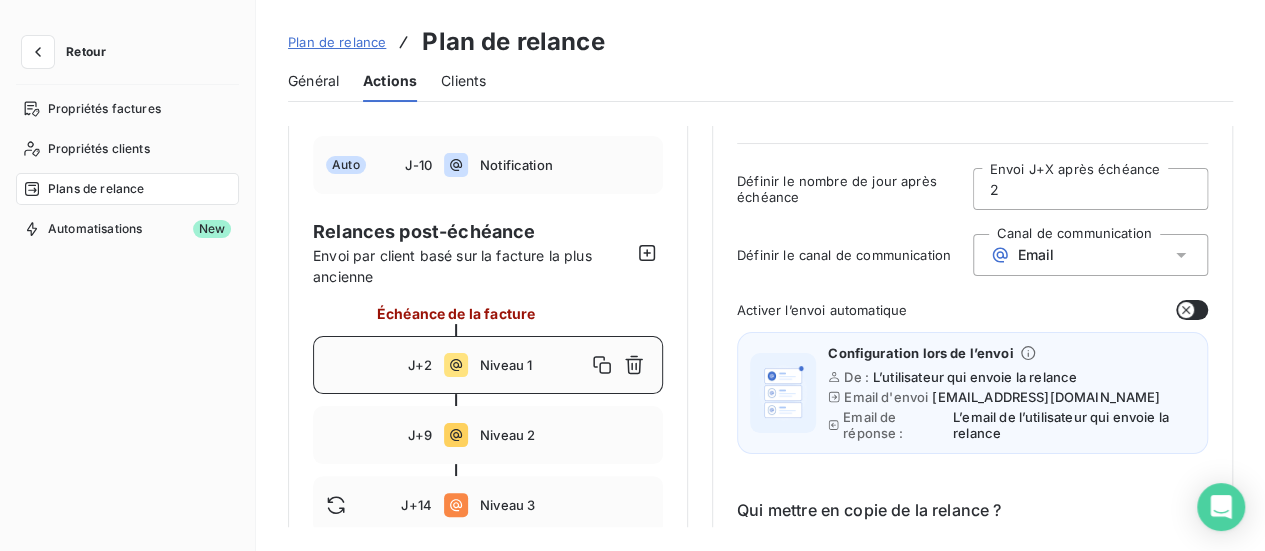 click at bounding box center [1192, 310] 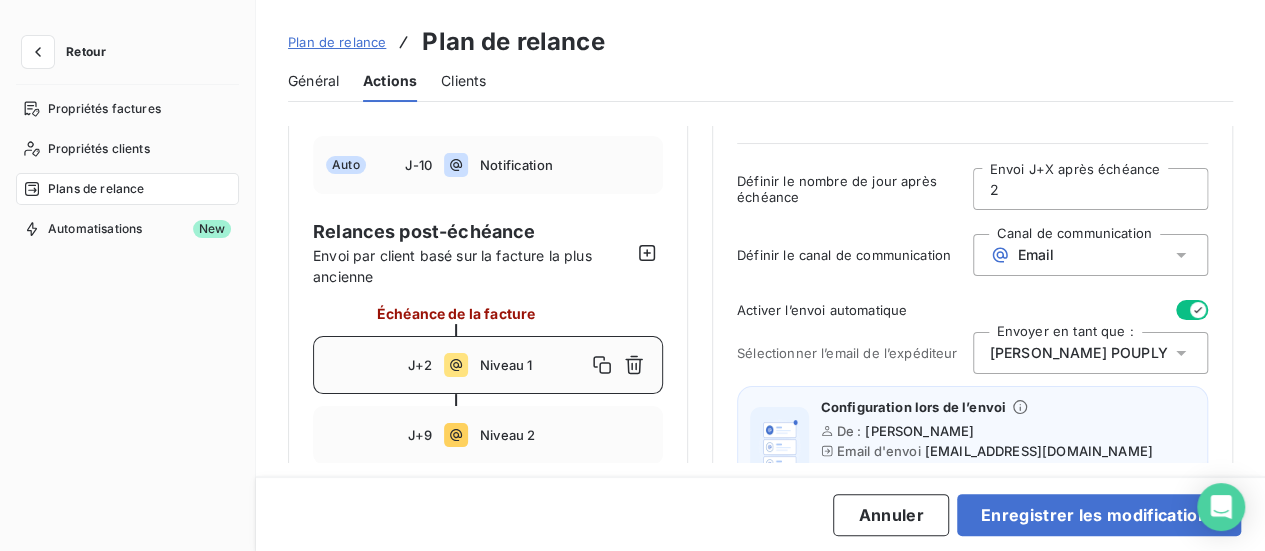 click 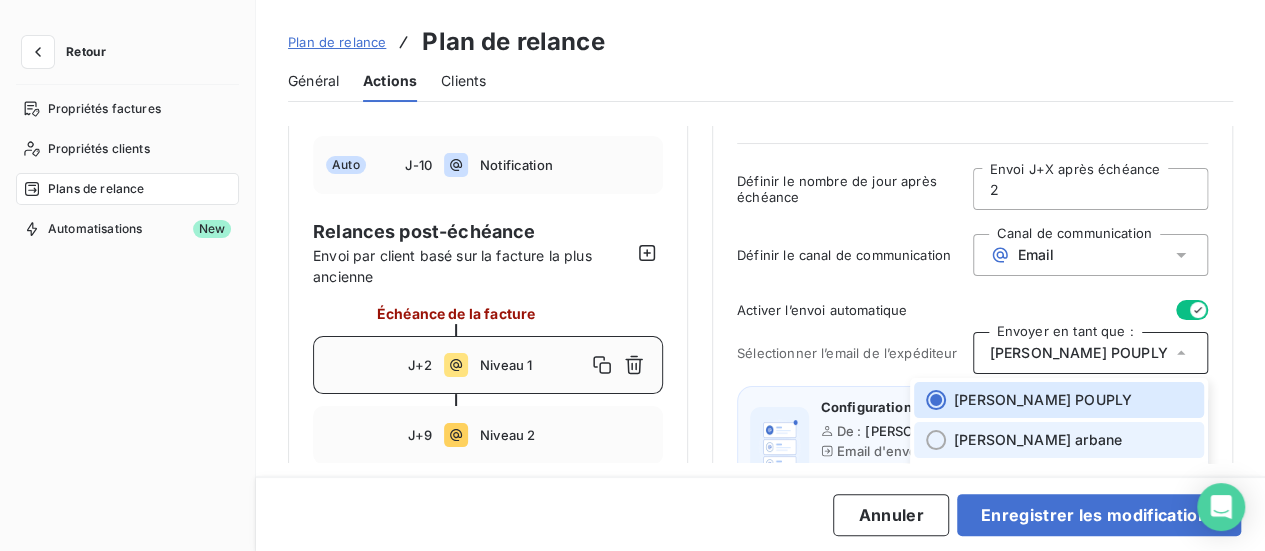 click at bounding box center (936, 440) 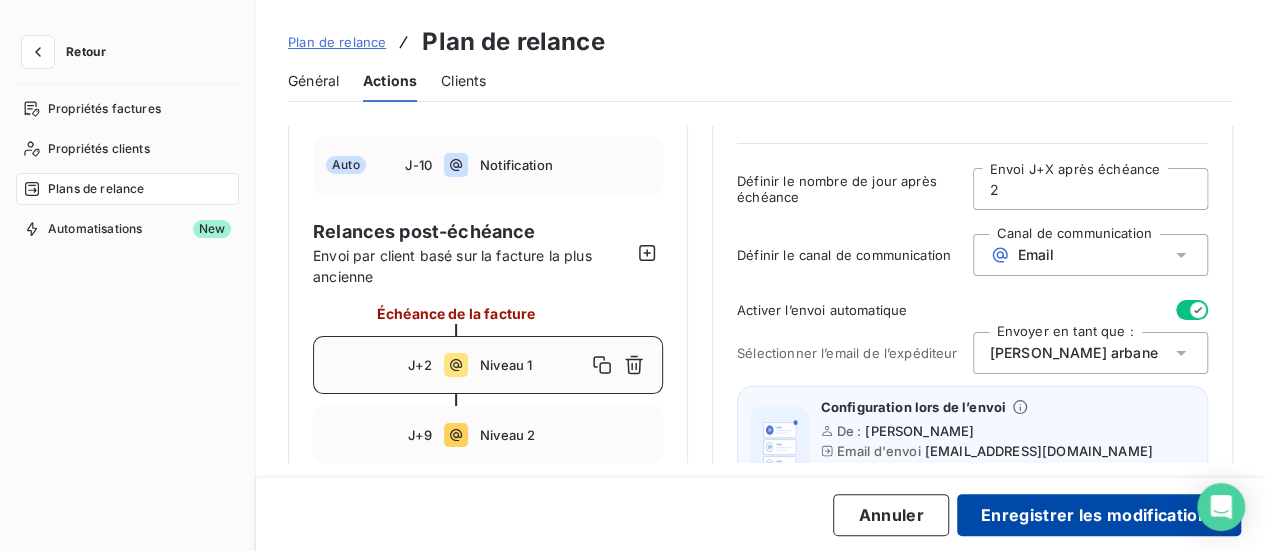 click on "Enregistrer les modifications" at bounding box center (1099, 515) 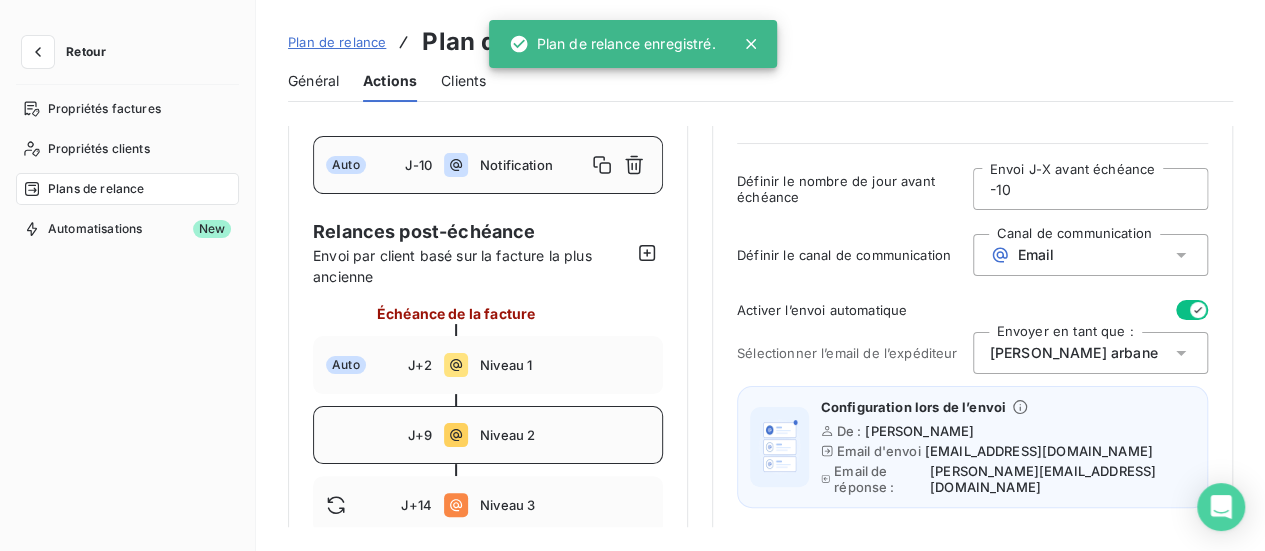 click on "Niveau 2" at bounding box center (565, 435) 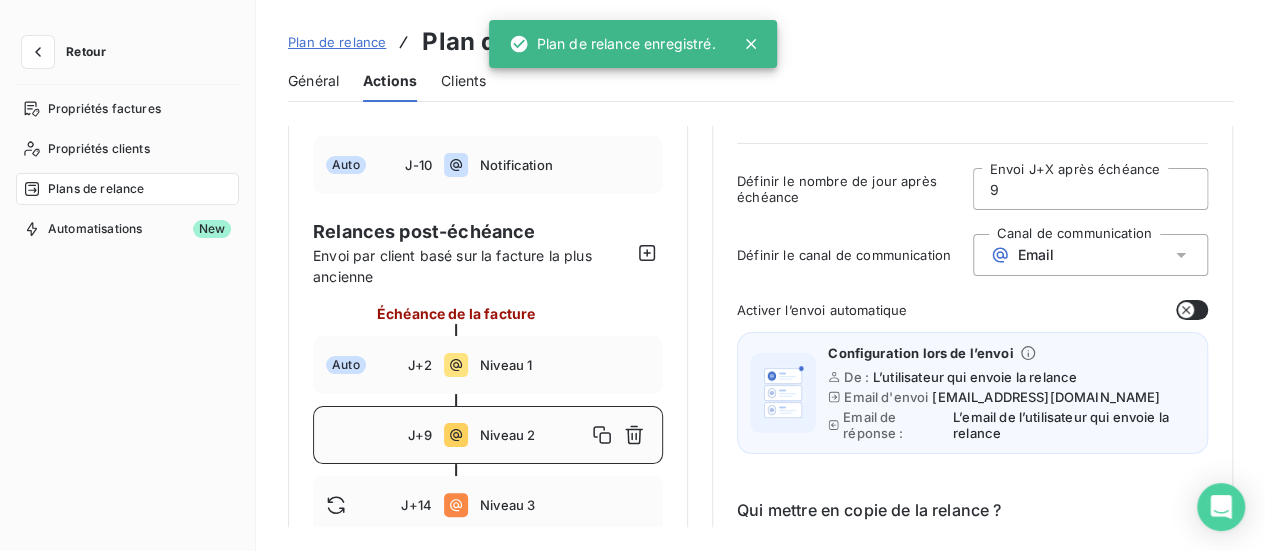 click at bounding box center (1192, 310) 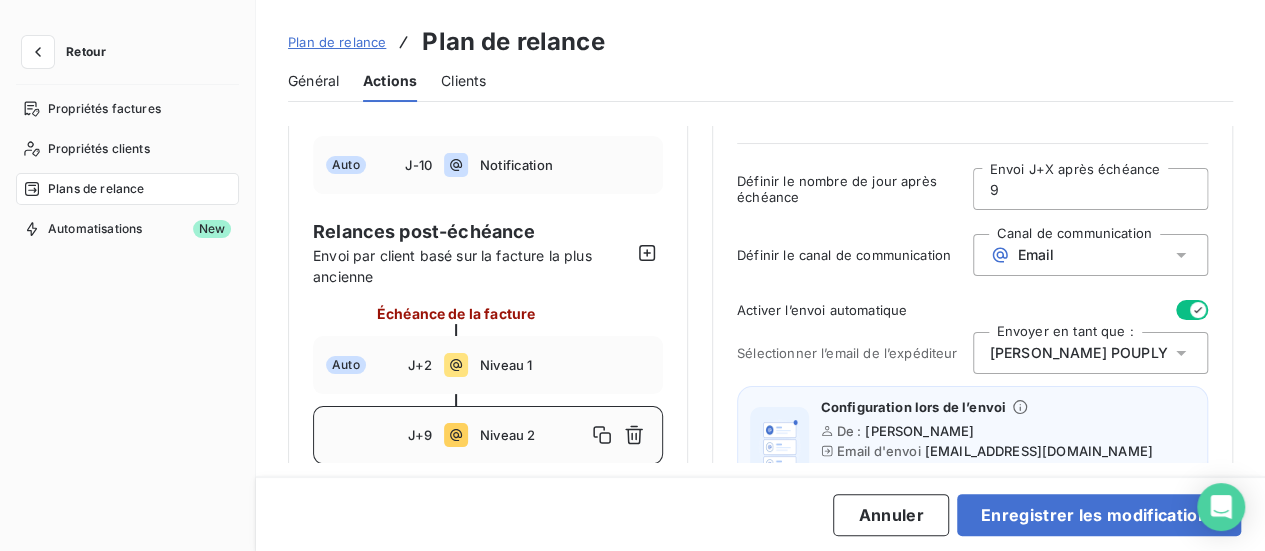 click on "[PERSON_NAME]" at bounding box center [1091, 353] 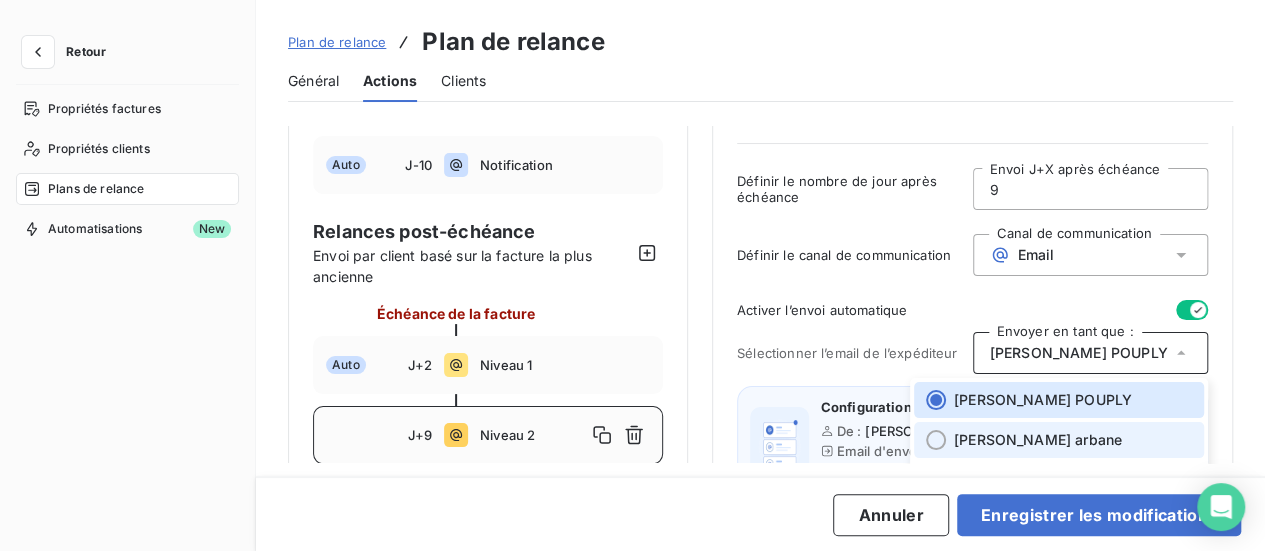 click on "[PERSON_NAME]" at bounding box center (1038, 440) 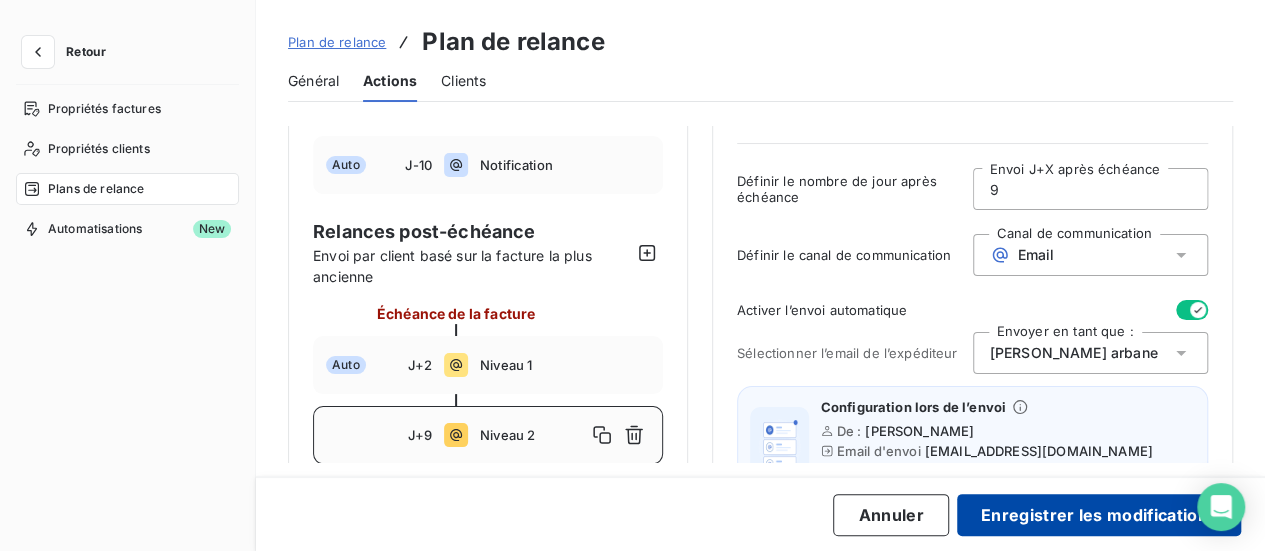 click on "Enregistrer les modifications" at bounding box center [1099, 515] 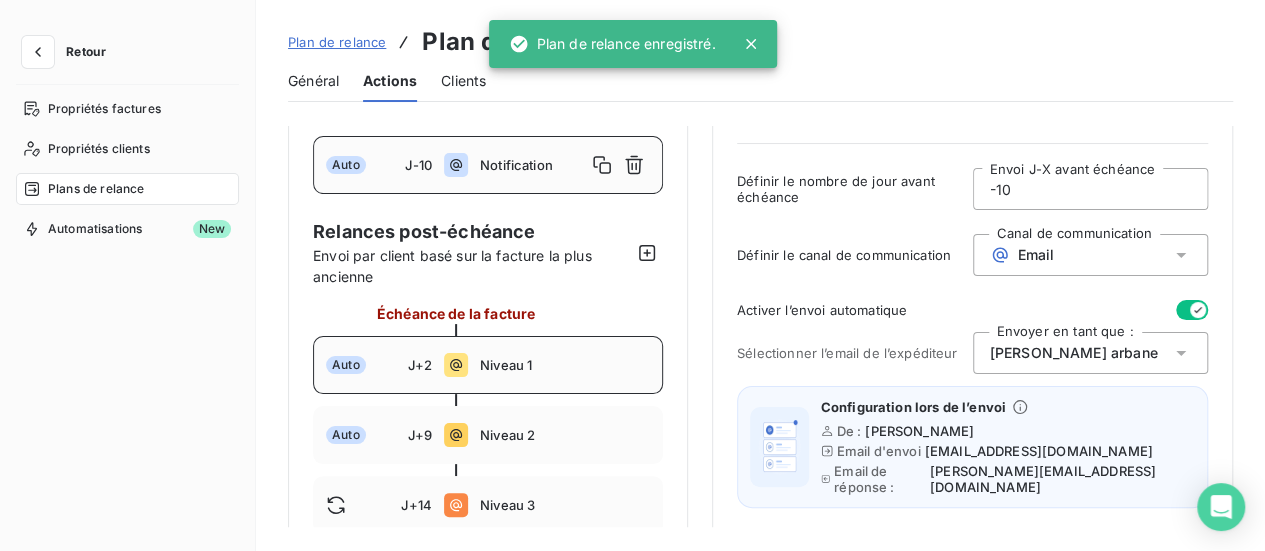 scroll, scrollTop: 200, scrollLeft: 0, axis: vertical 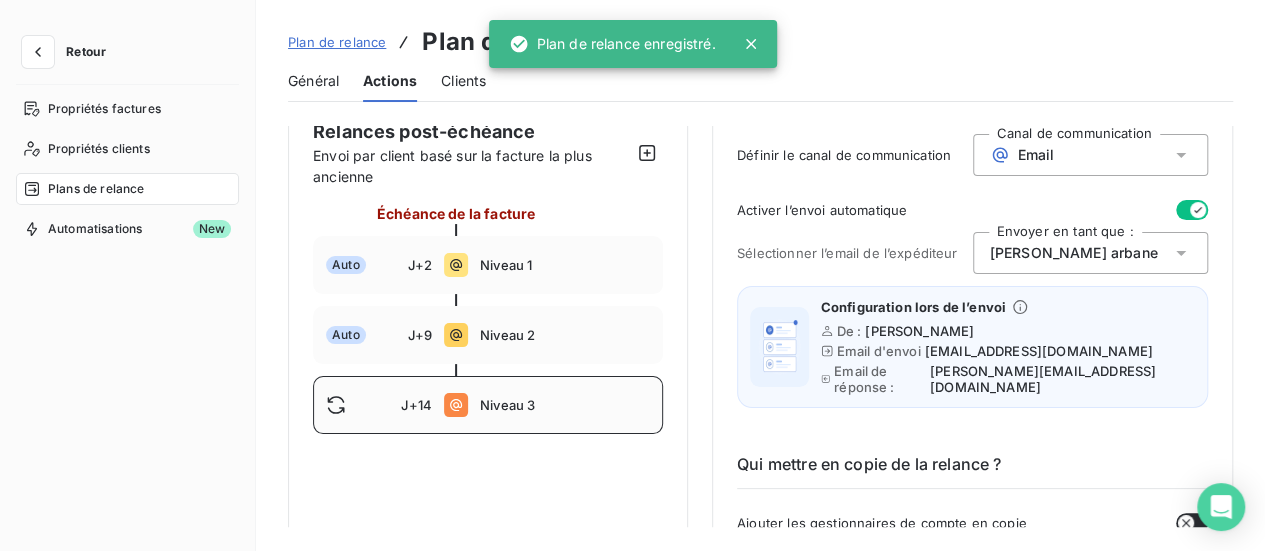 click on "Niveau 3" at bounding box center [565, 405] 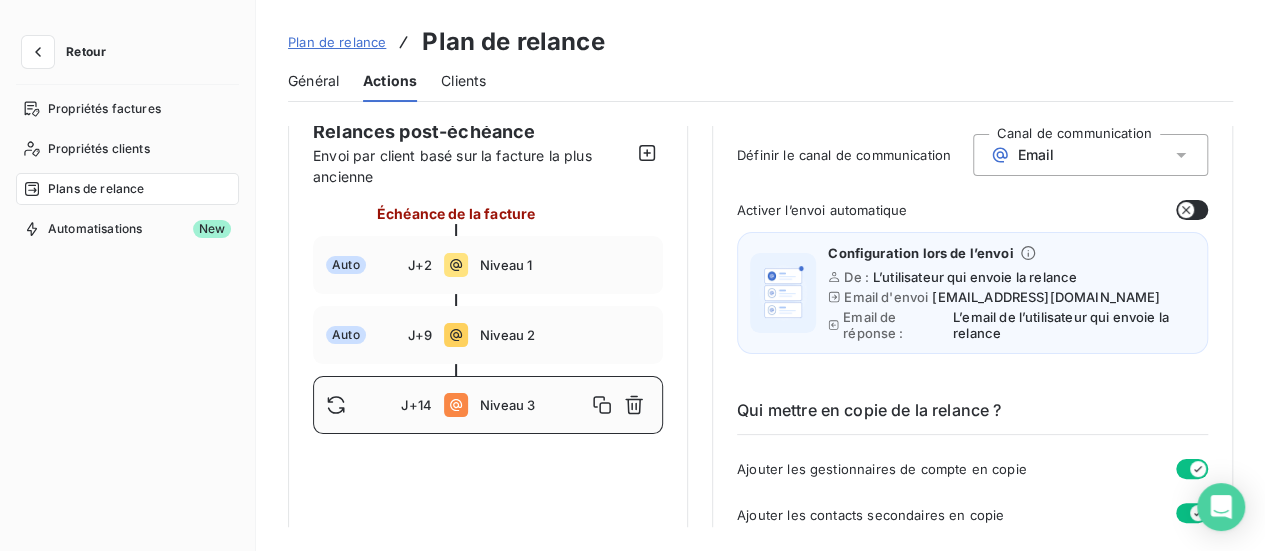click at bounding box center (1192, 210) 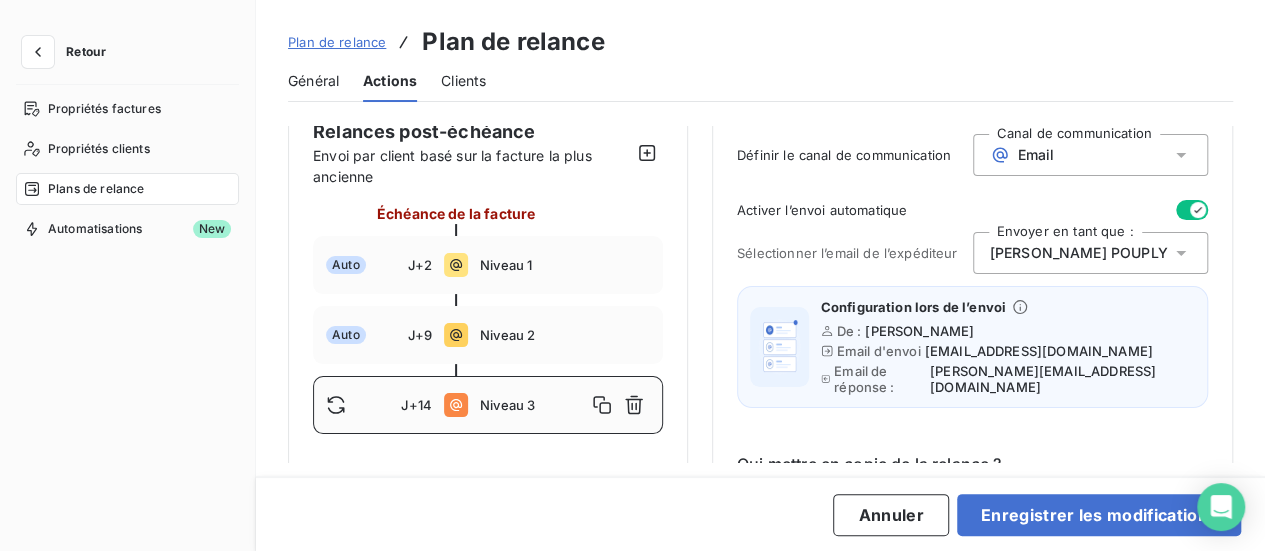 click on "[PERSON_NAME]" at bounding box center [1091, 253] 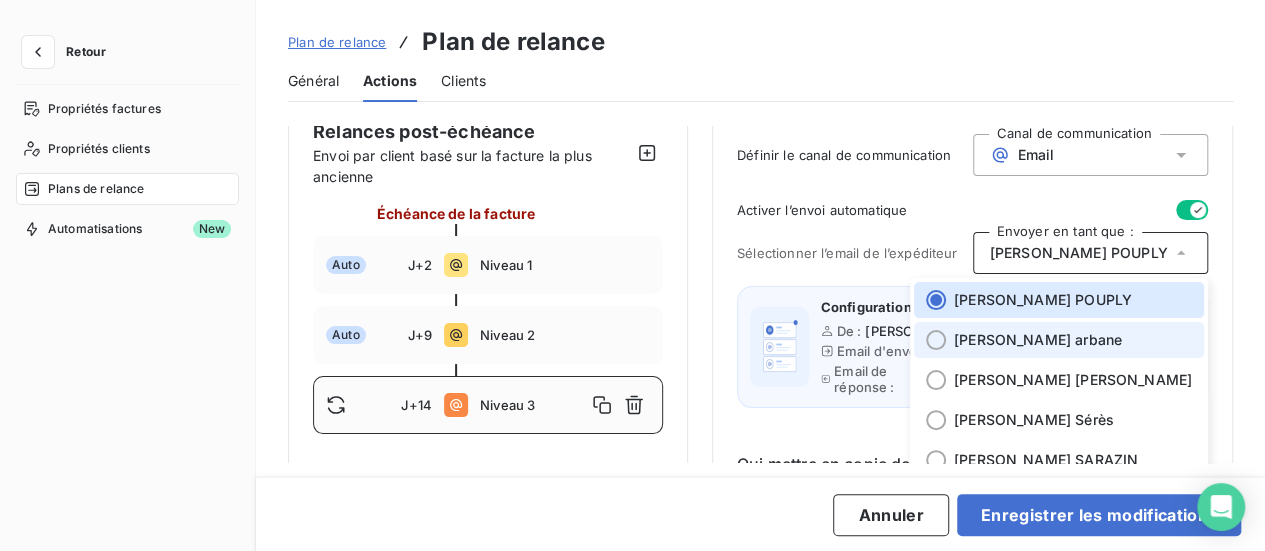 click on "[PERSON_NAME]" at bounding box center (1038, 340) 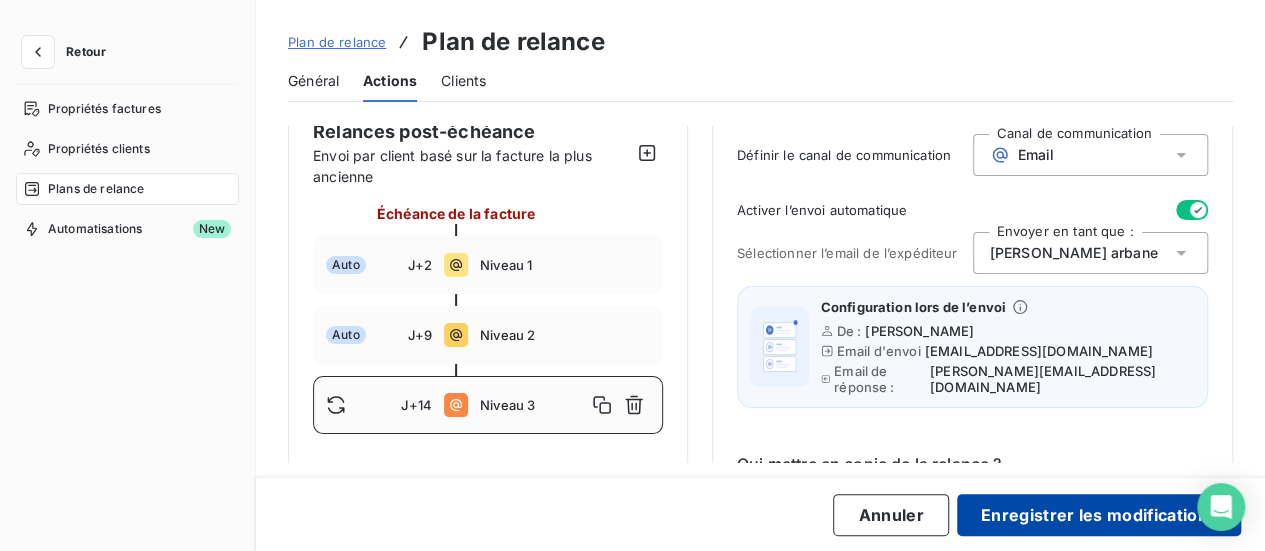 click on "Enregistrer les modifications" at bounding box center (1099, 515) 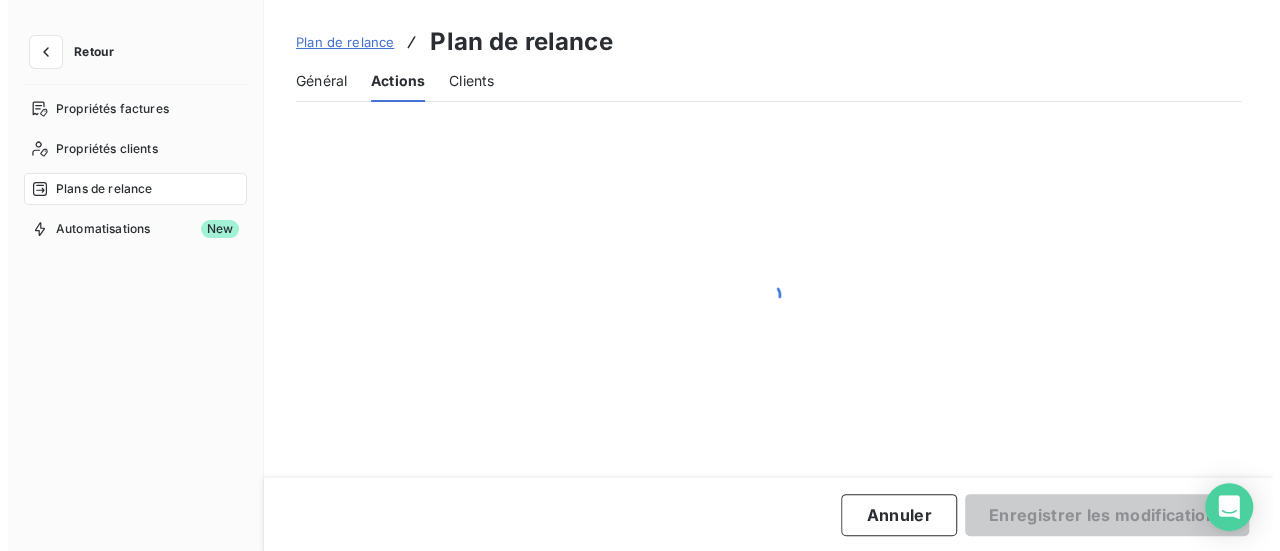 scroll, scrollTop: 195, scrollLeft: 0, axis: vertical 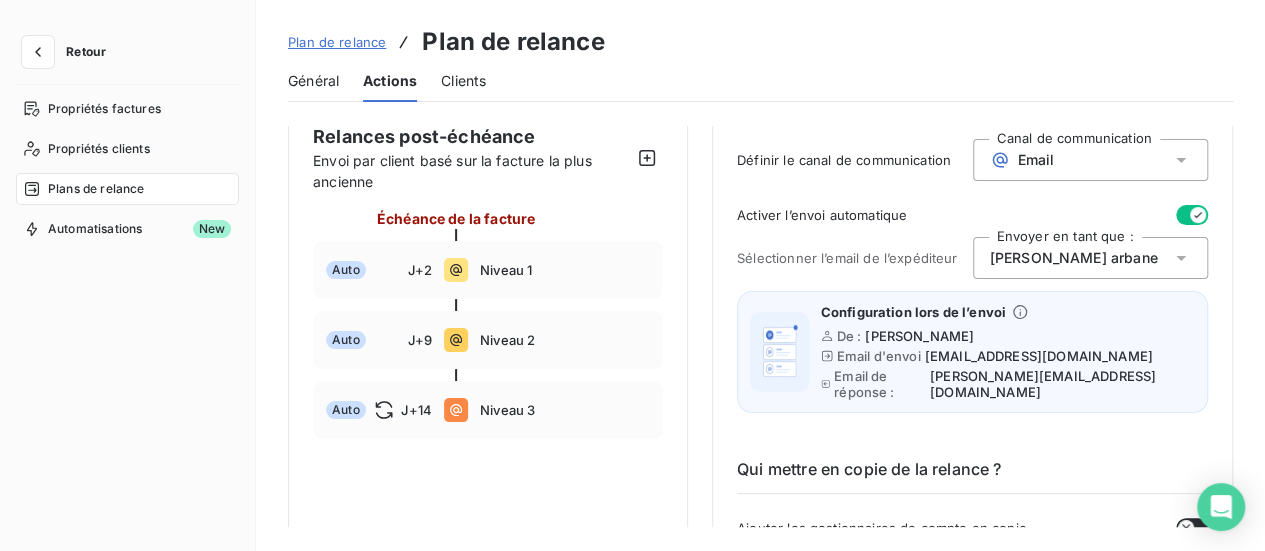 click on "Plan de relance" at bounding box center [337, 42] 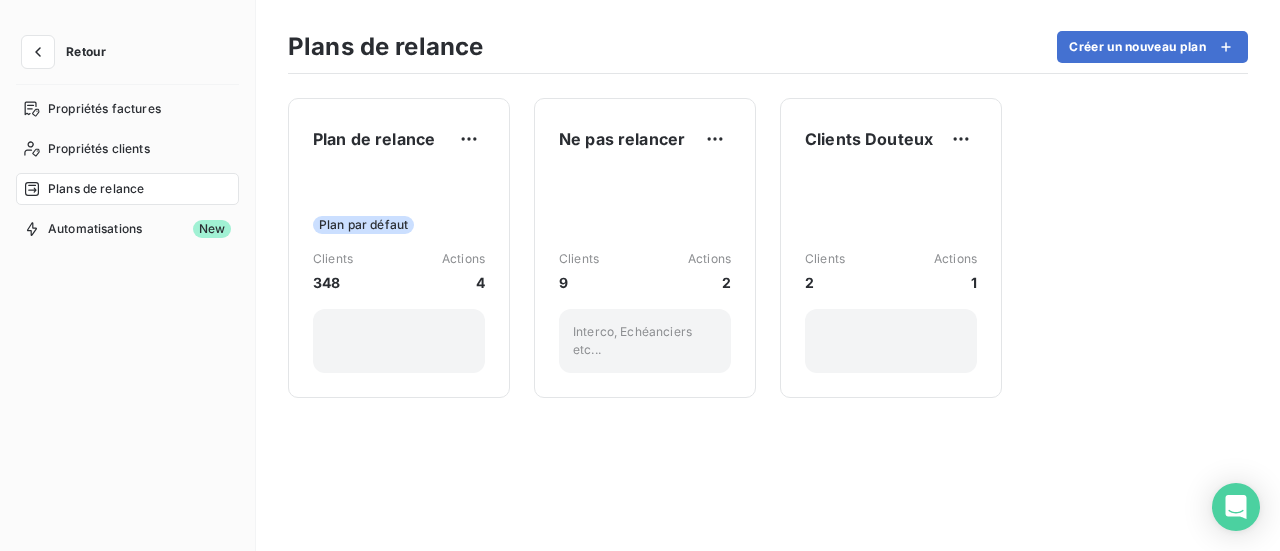 click on "Retour" at bounding box center [86, 52] 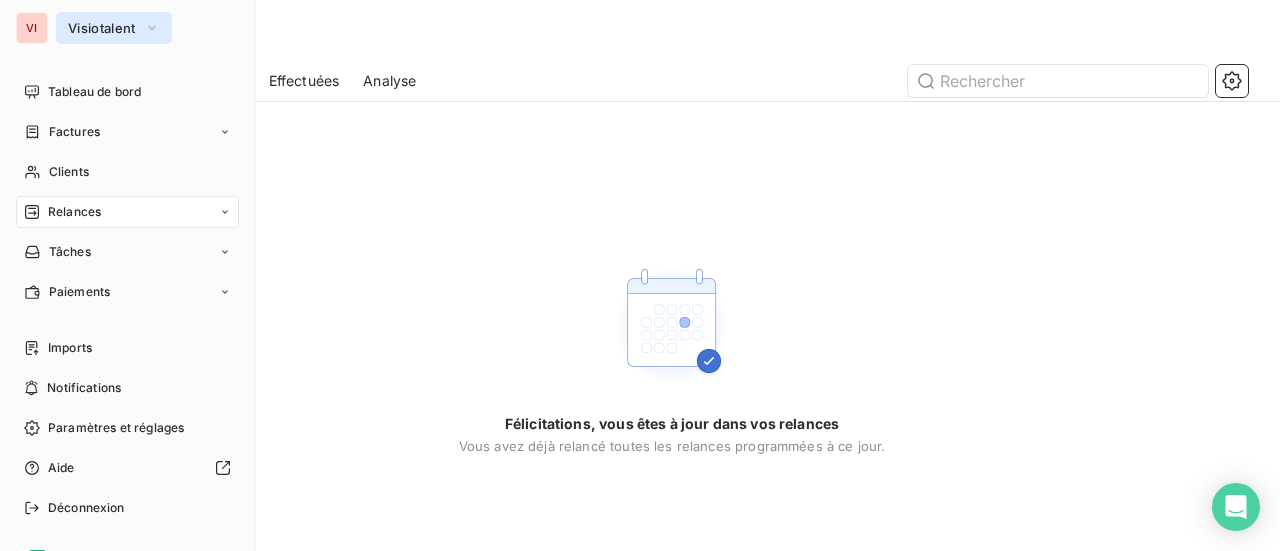 click on "Visiotalent" at bounding box center [102, 28] 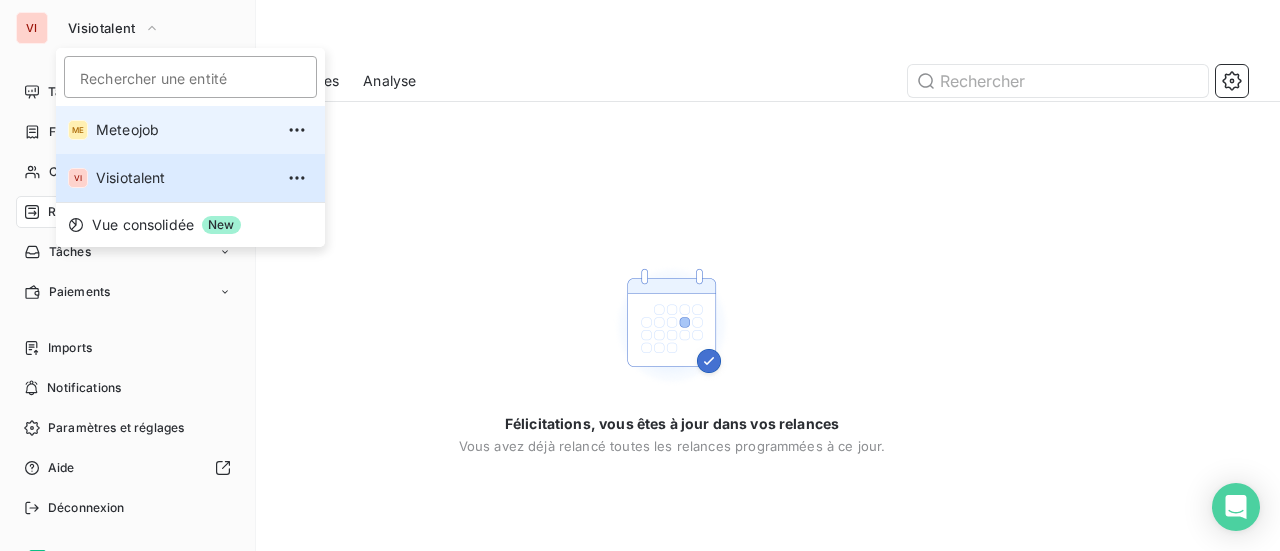 click on "Meteojob" at bounding box center (184, 130) 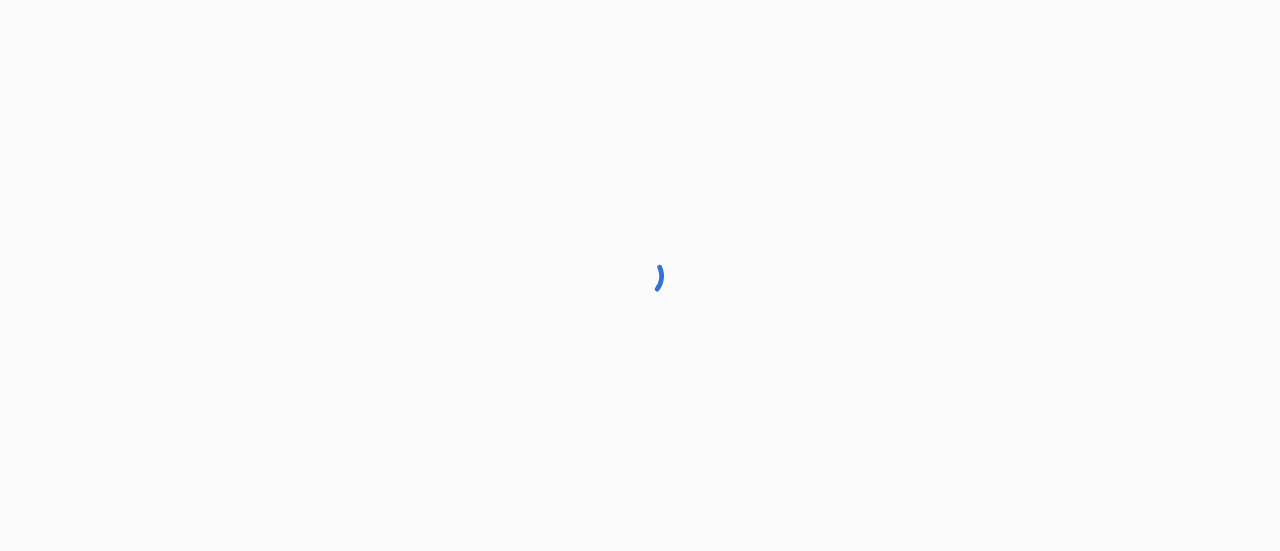 scroll, scrollTop: 0, scrollLeft: 0, axis: both 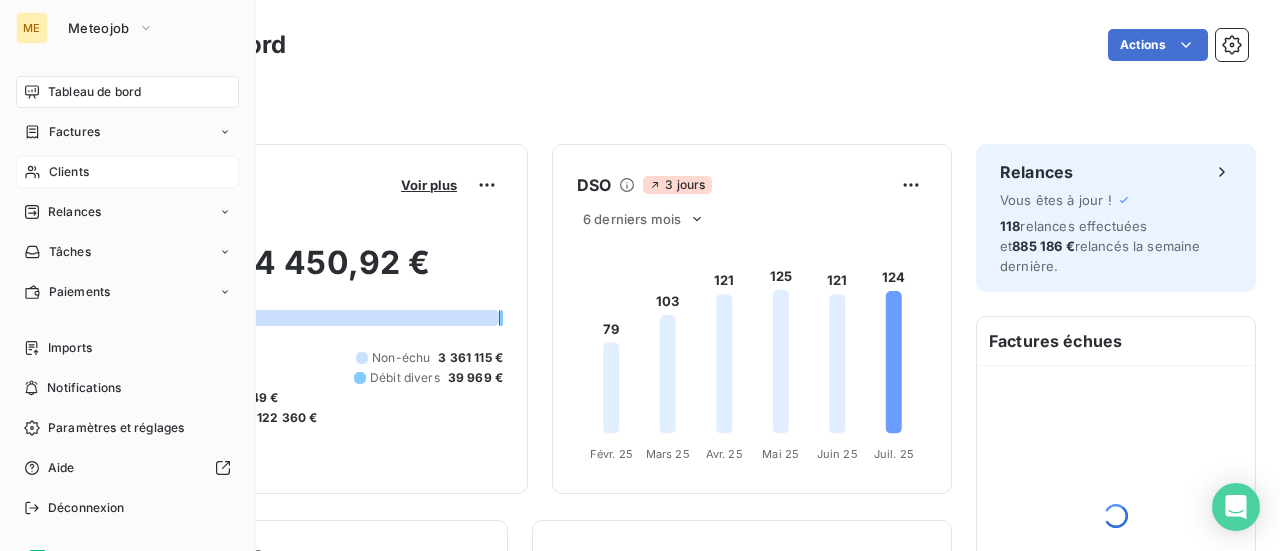 click on "Clients" at bounding box center [69, 172] 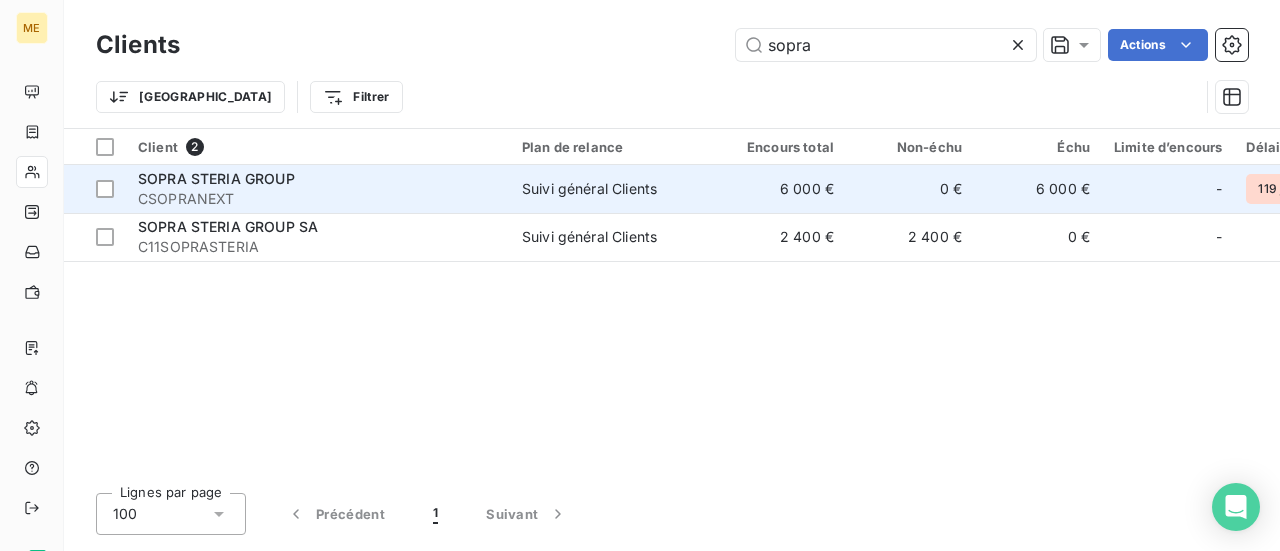type on "sopra" 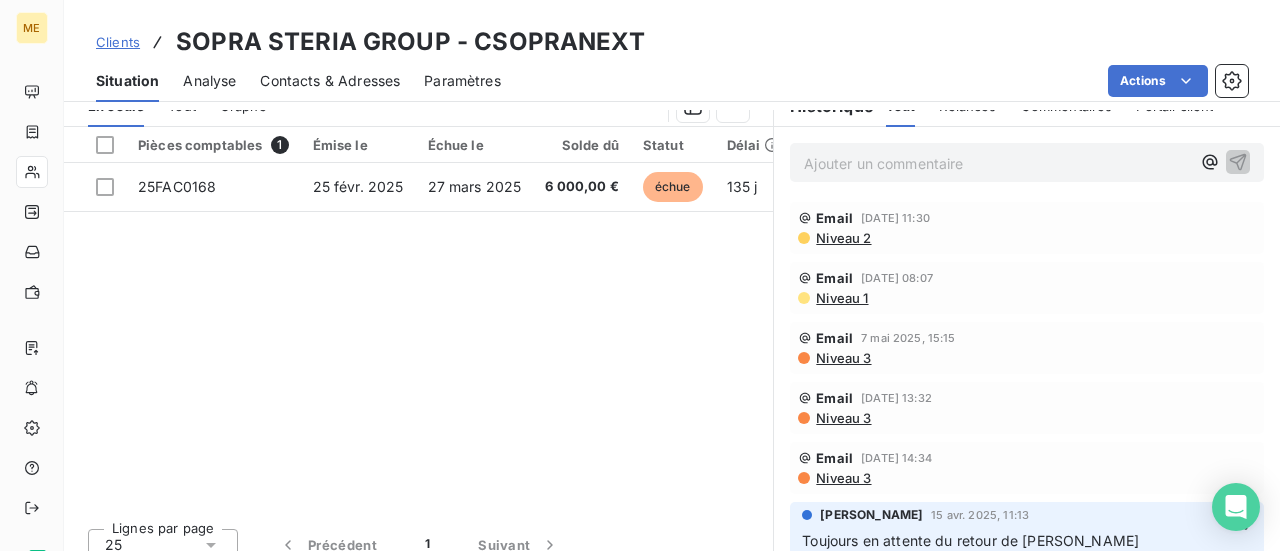 scroll, scrollTop: 400, scrollLeft: 0, axis: vertical 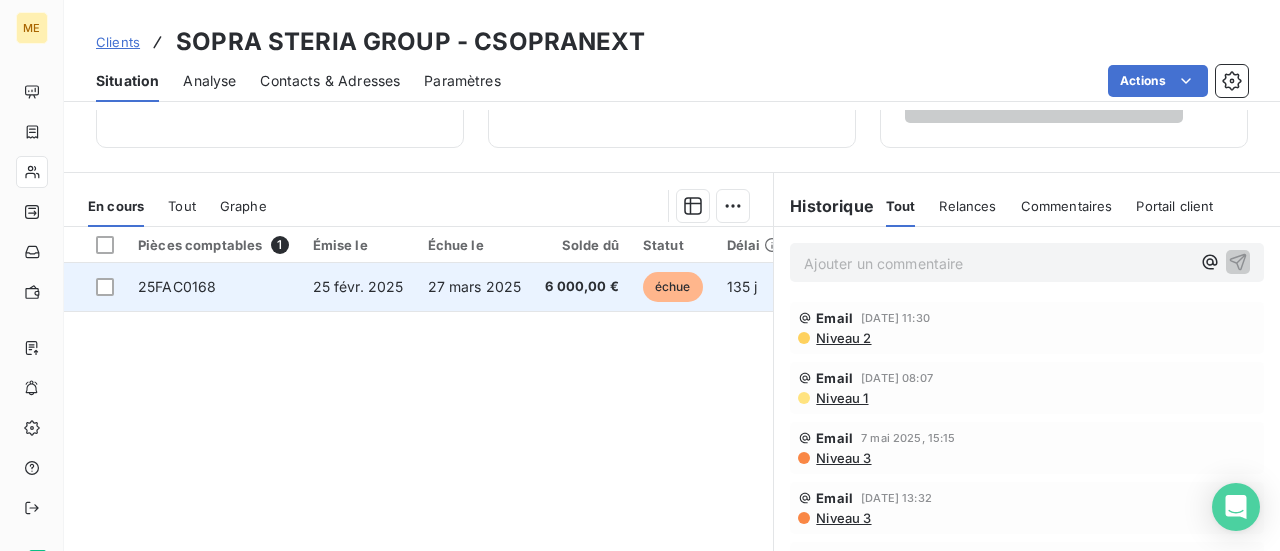 click on "27 mars 2025" at bounding box center (475, 287) 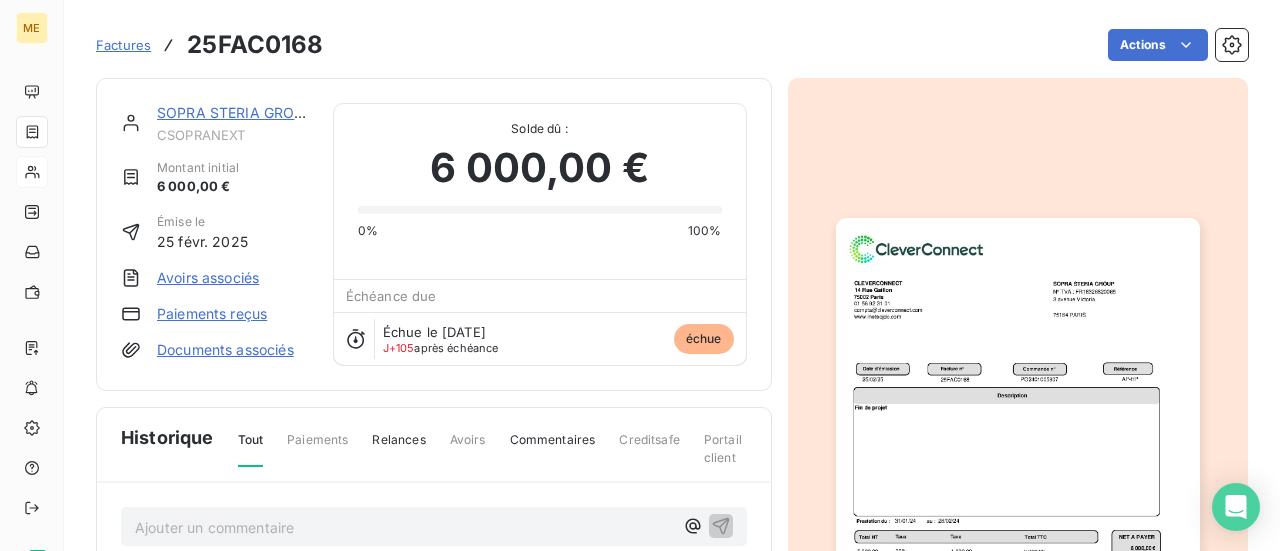 click at bounding box center [1018, 475] 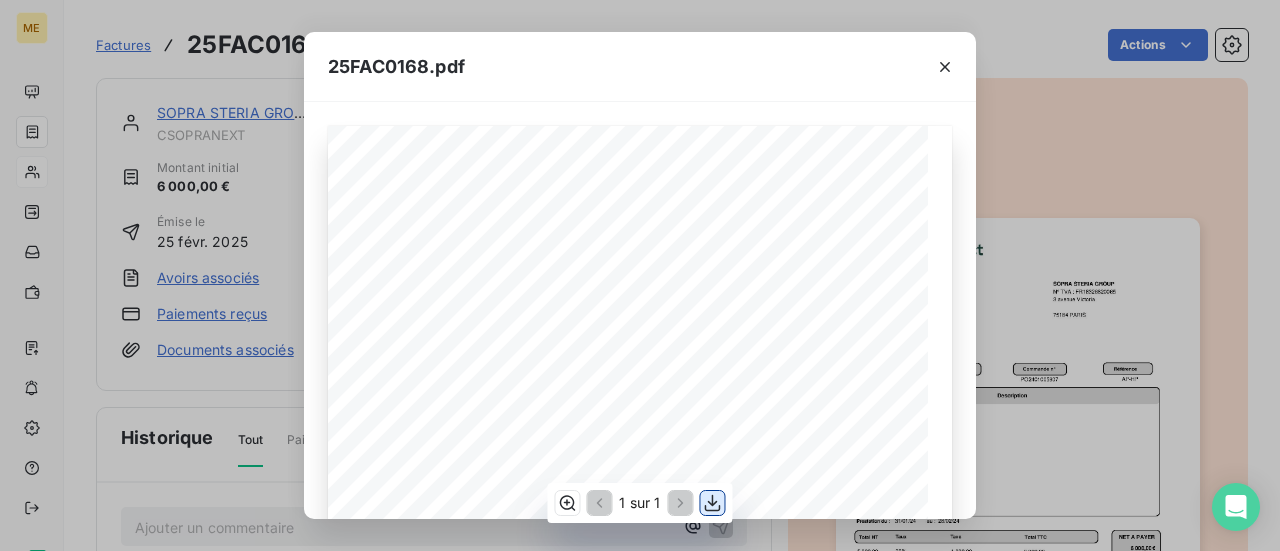 click 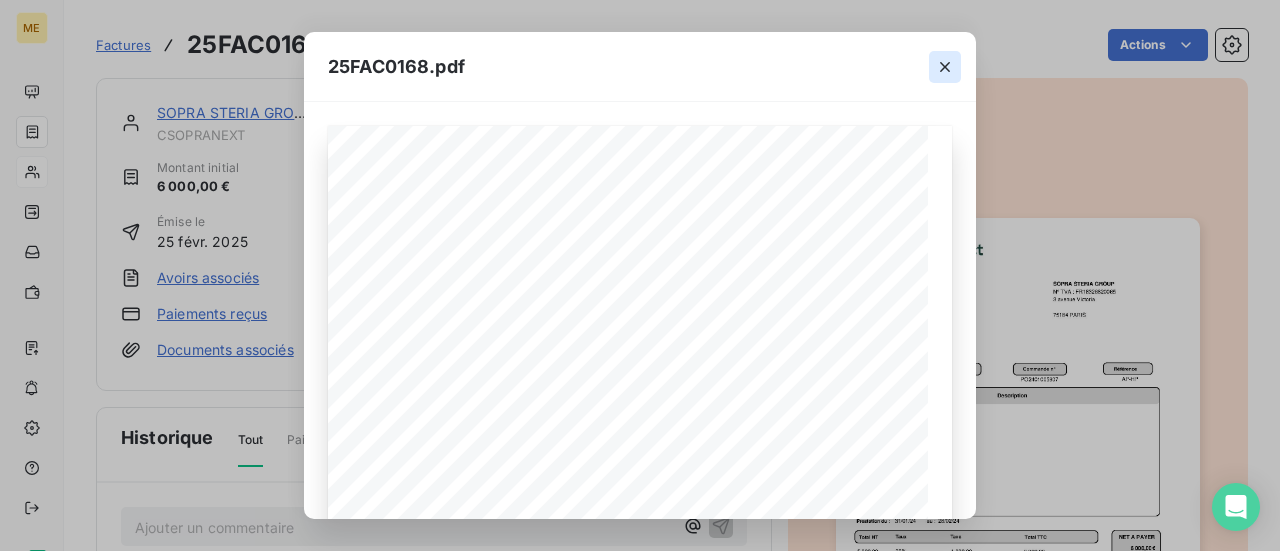 click 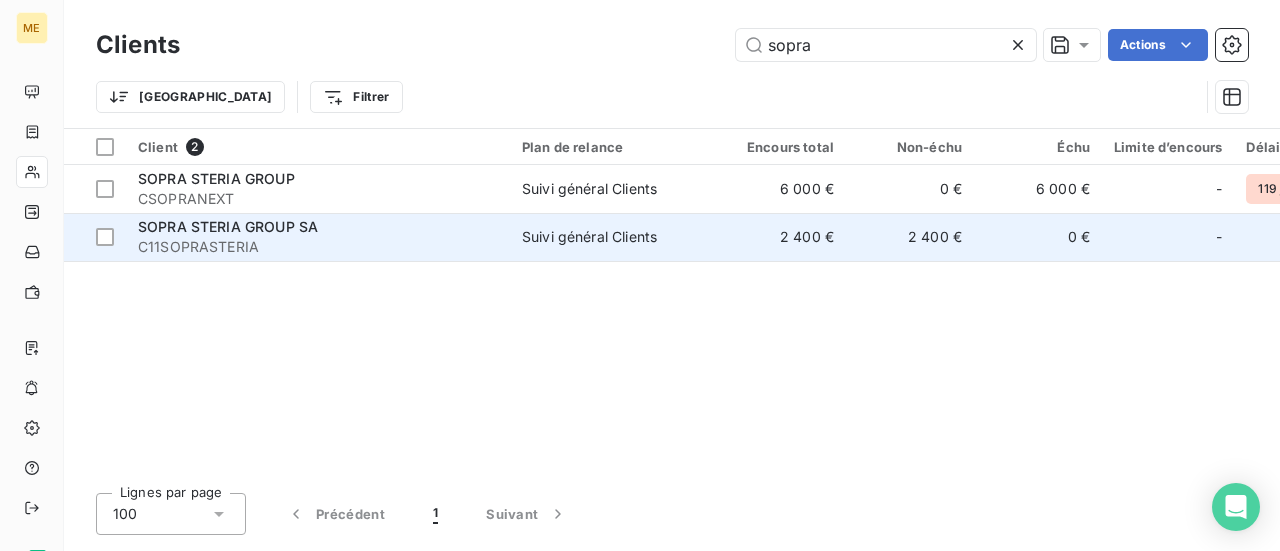click on "C11SOPRASTERIA" at bounding box center (318, 247) 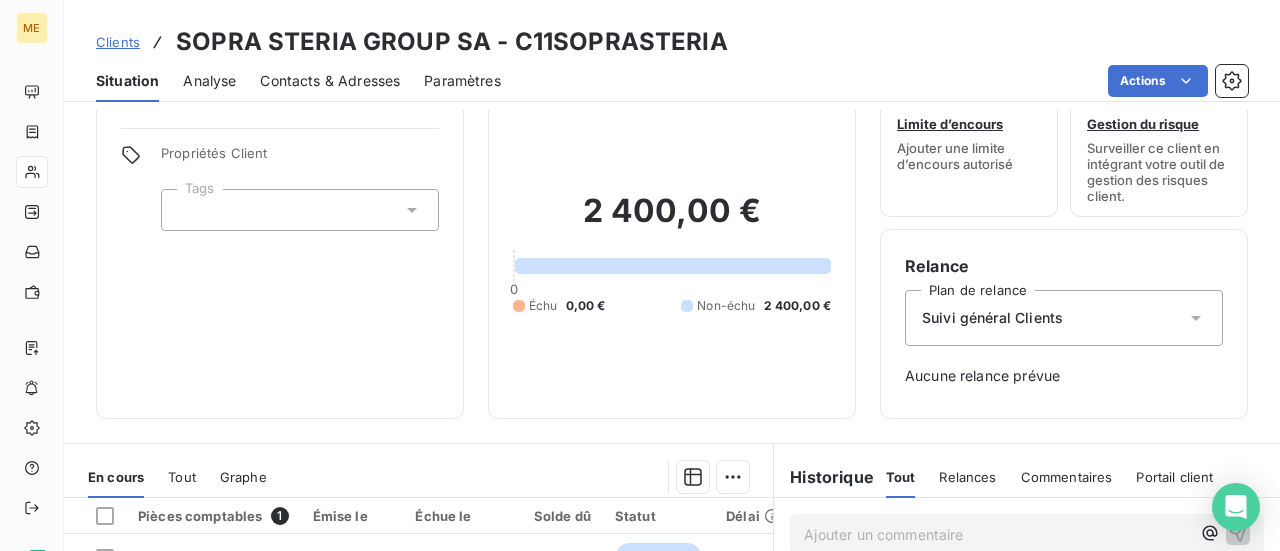 scroll, scrollTop: 100, scrollLeft: 0, axis: vertical 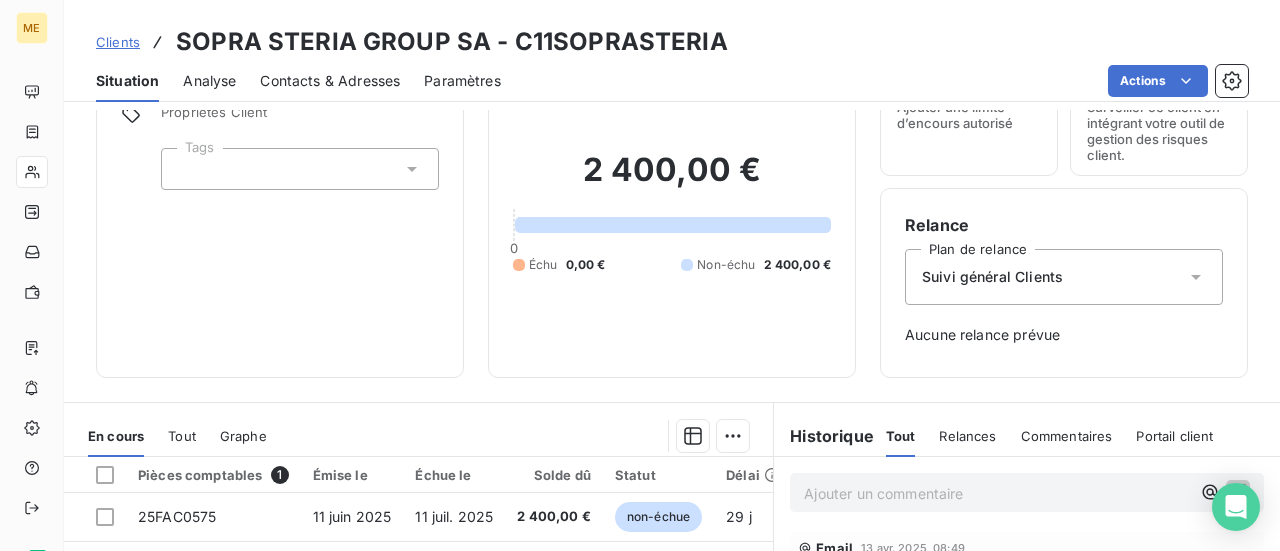 click on "Ajouter un commentaire ﻿" at bounding box center (997, 493) 